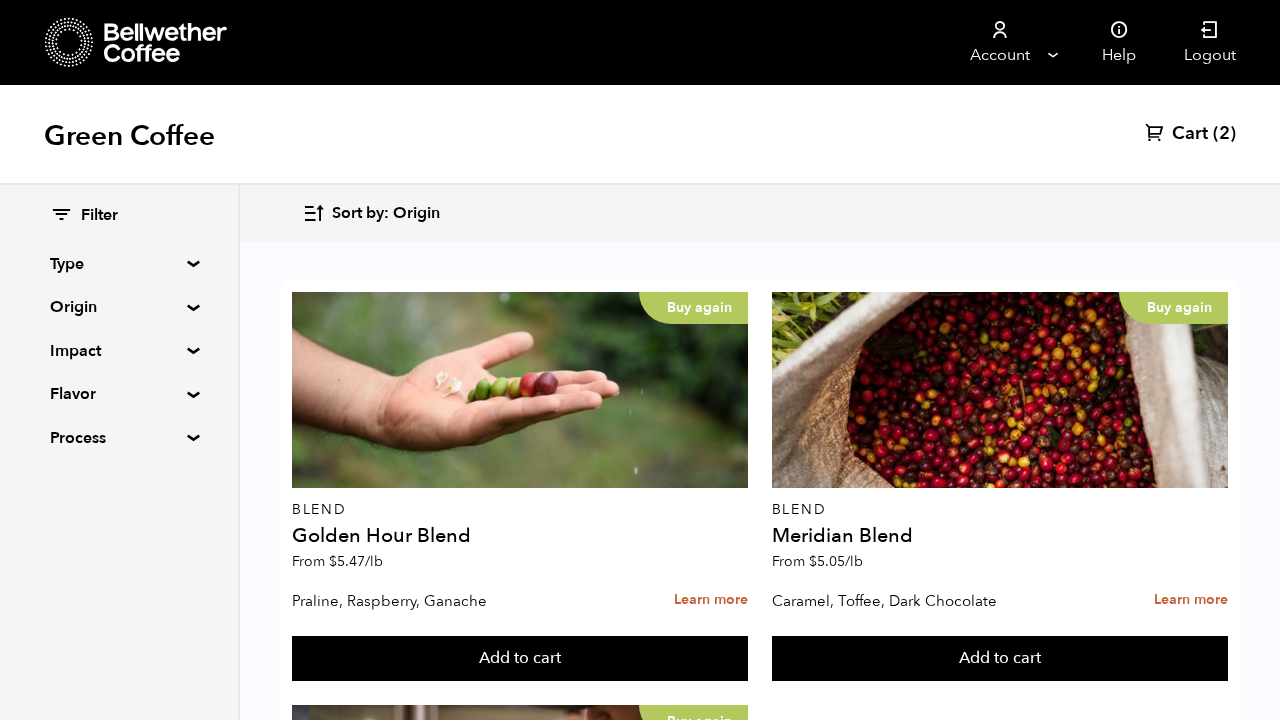 scroll, scrollTop: 2598, scrollLeft: 0, axis: vertical 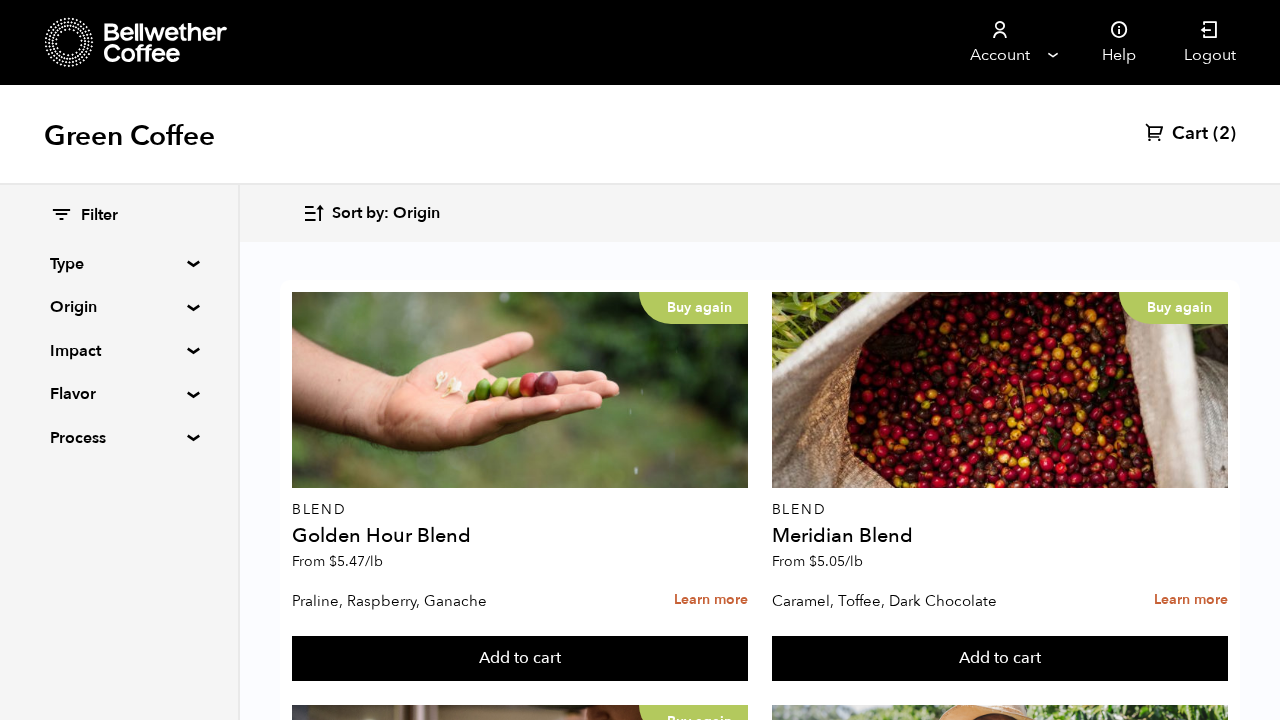 click on "Add to cart" at bounding box center (520, 659) 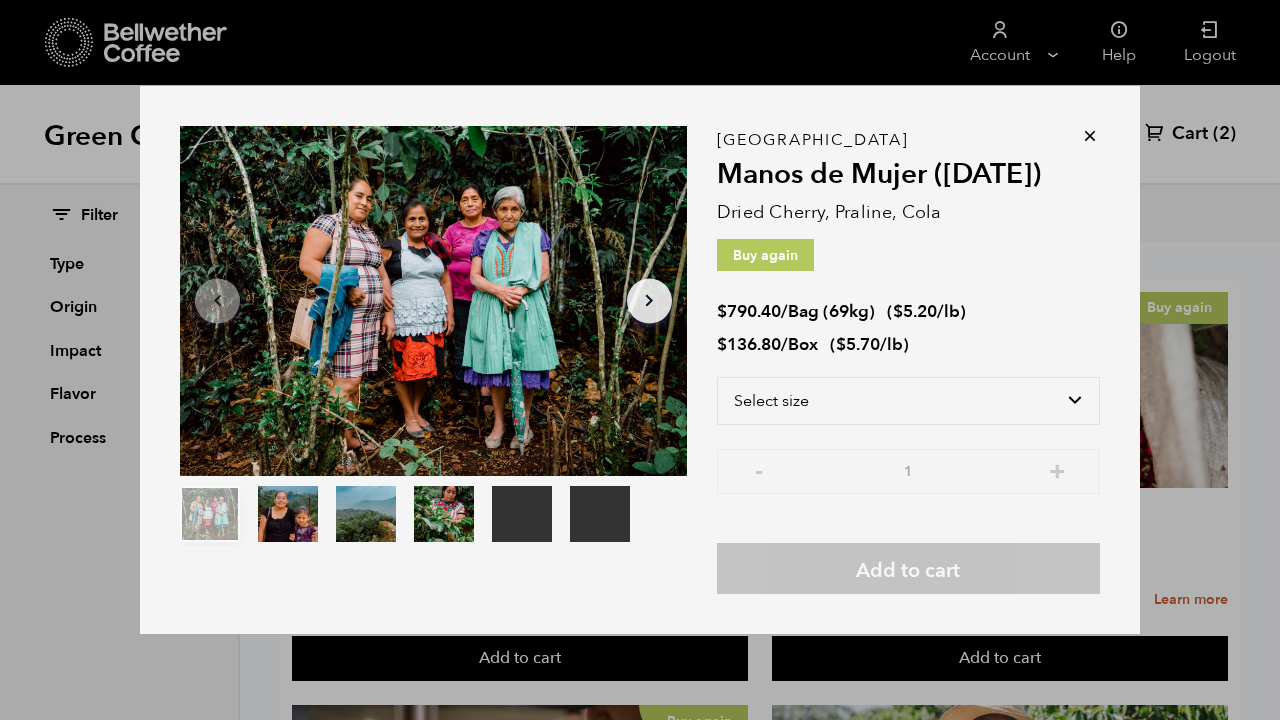 click on "Select size   Bag (69kg) (152 lbs) Box (24 lbs)" at bounding box center (908, 413) 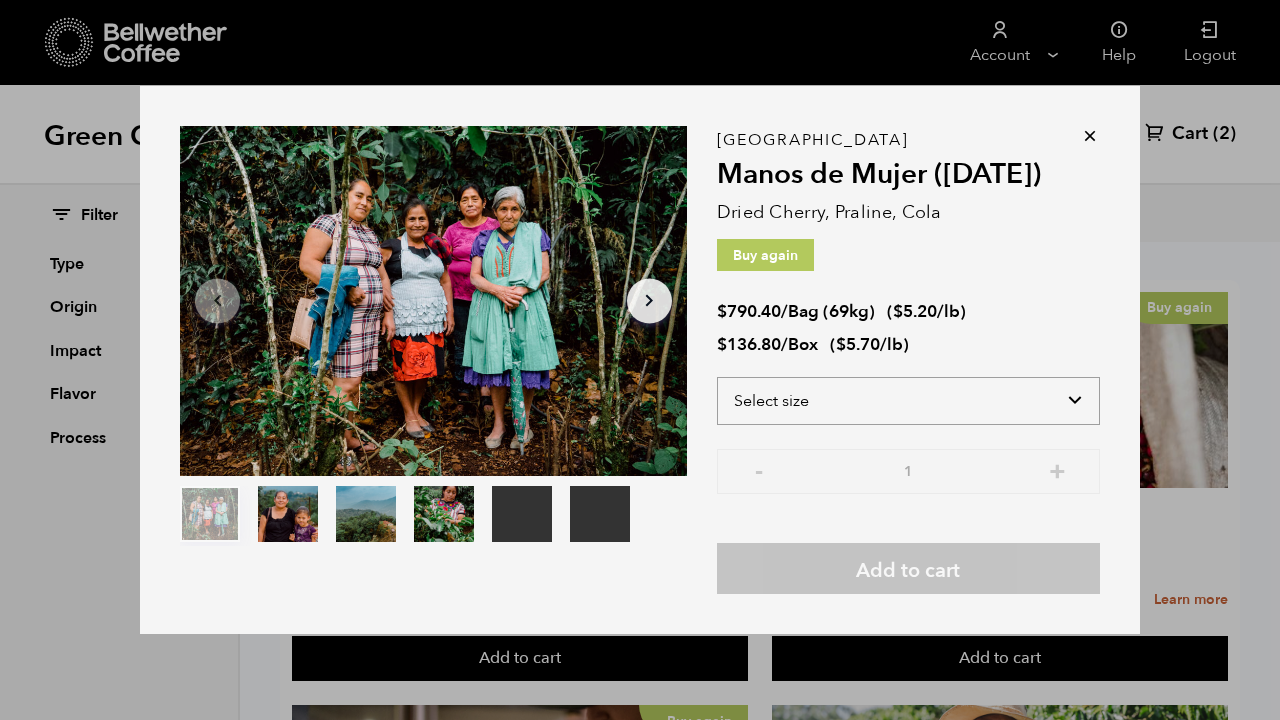 select on "bag-2" 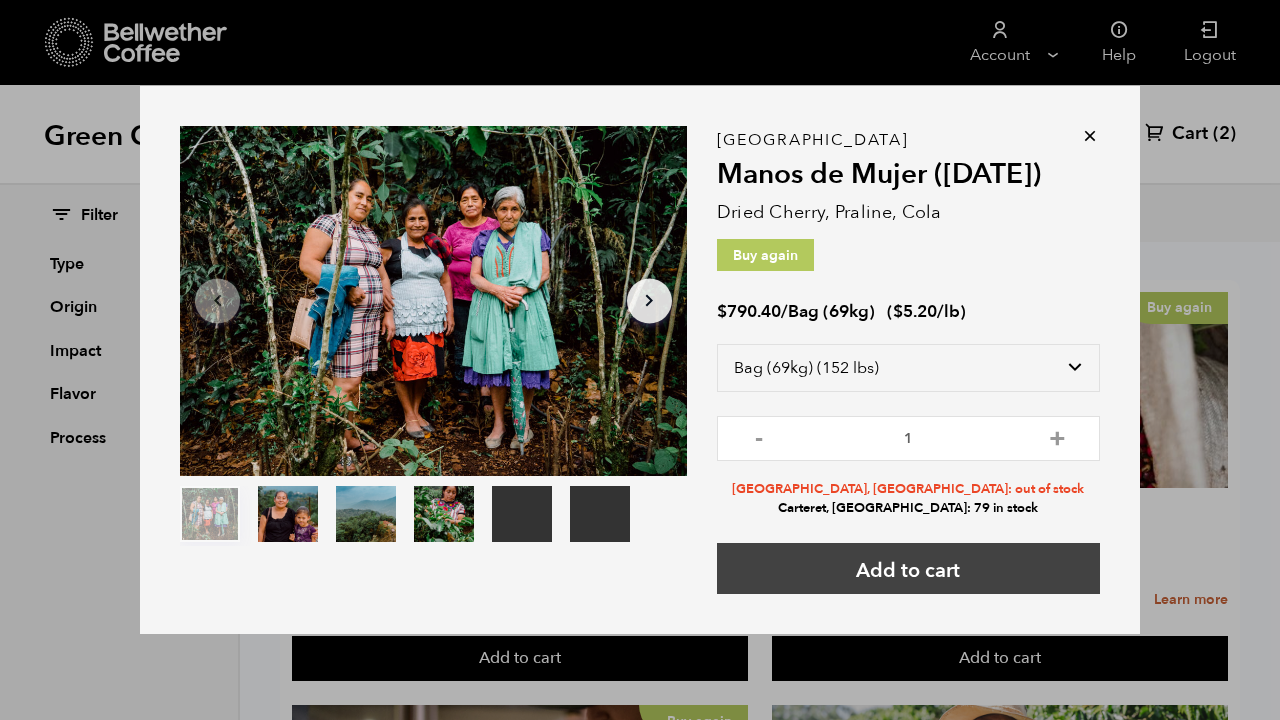 click on "Add to cart" at bounding box center (908, 568) 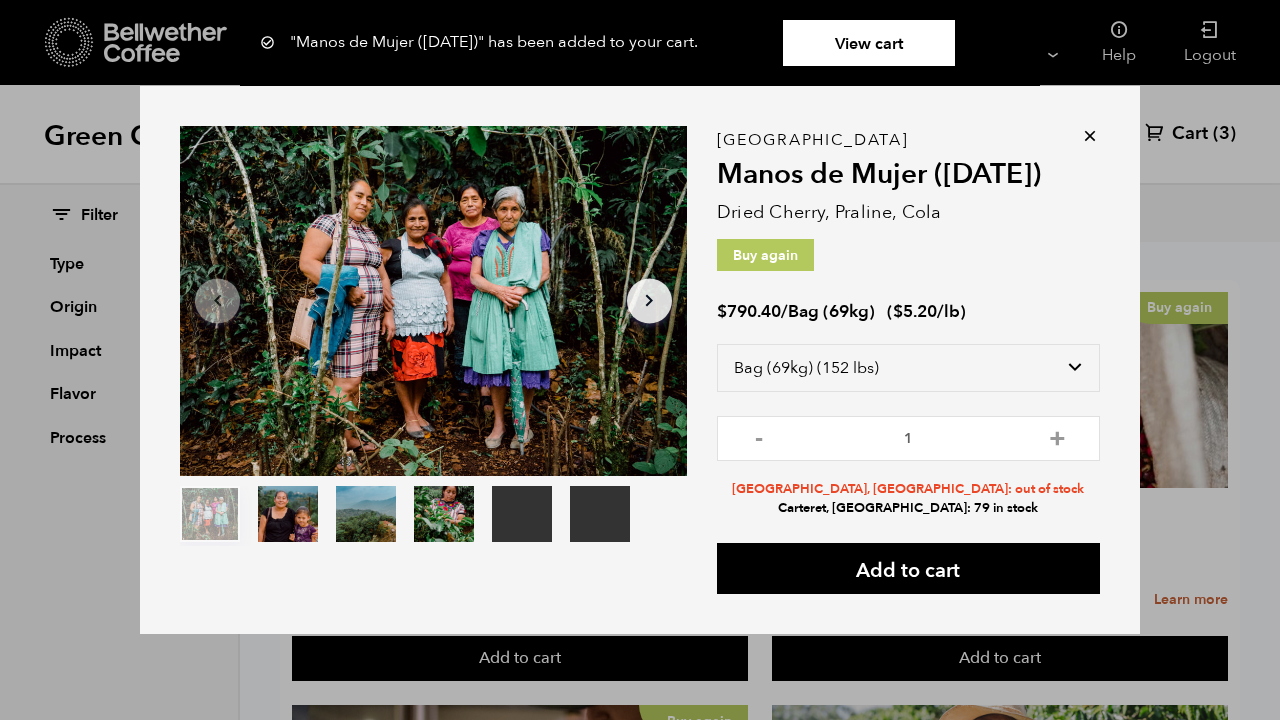 click on "Your browser does not support the video tag.
Your browser does not support the video tag.
Item 1 of 6
Your browser does not support the video tag.
Your browser does not support the video tag.
Arrow Left Arrow Right item 0 item 1 item 2 item 3 item 4 item 5 Item 1 of 6
"Manos de Mujer (SEP 24)" has been added to your cart.  View cart {"cart_contents_count":3}
Guatemala
Manos de Mujer (SEP 24)   Dried Cherry, Praline, Cola   Buy again
$ 790.40 / Bag (69kg)
( $ 5.20 /lb )
Select size   Bag (69kg) (152 lbs) Box (24 lbs)   -   1   +
Alameda, CA: out of stock
Carteret, NJ: 79 in stock
Add to cart" at bounding box center (640, 360) 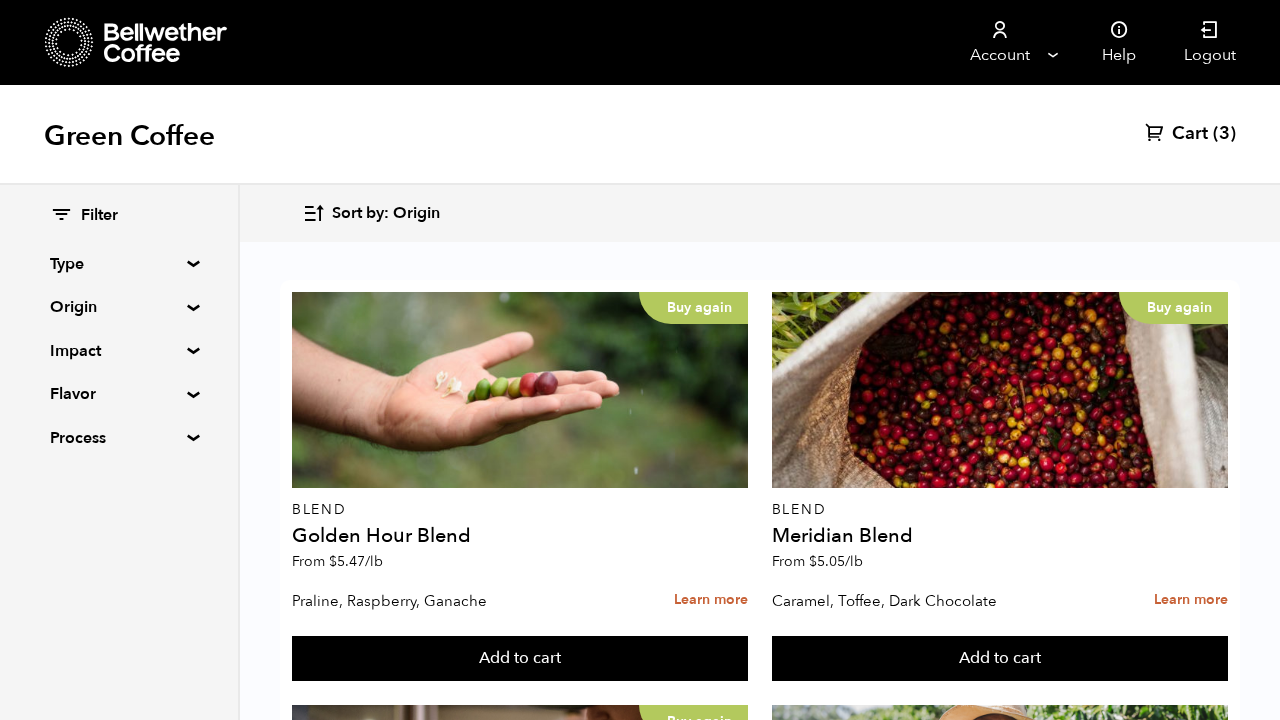 scroll, scrollTop: 4547, scrollLeft: 0, axis: vertical 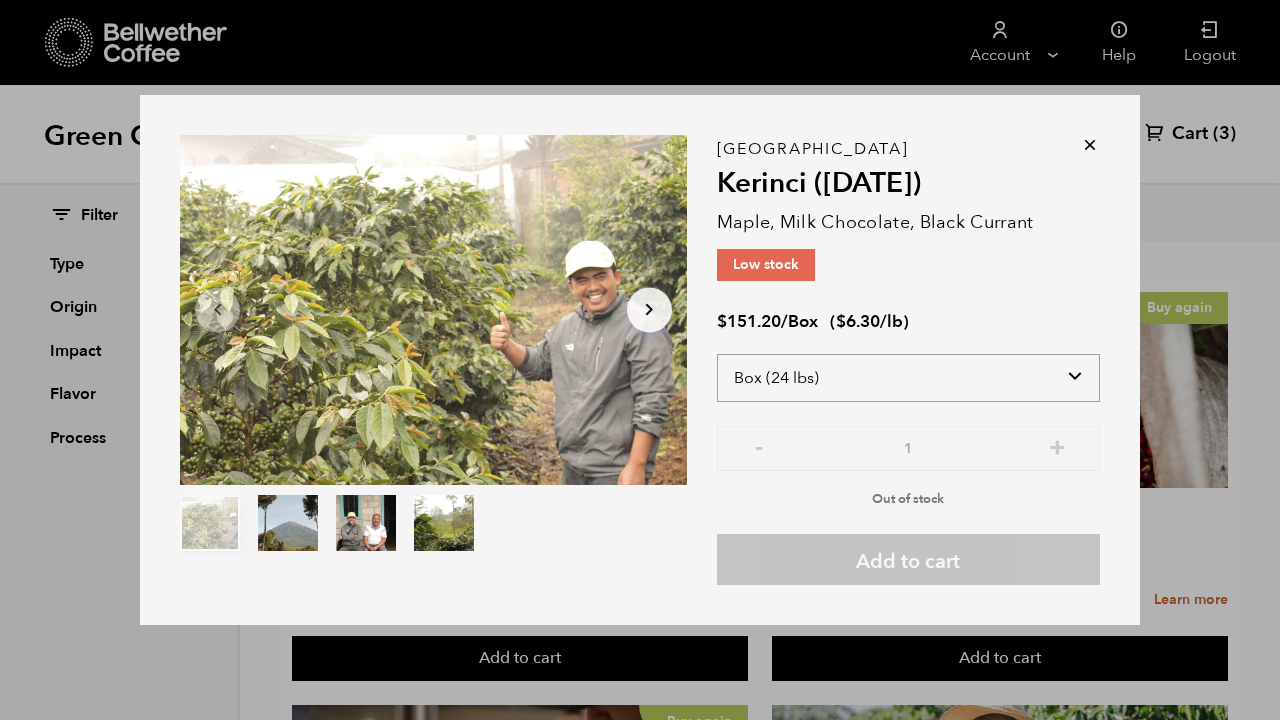 select on "bag-3" 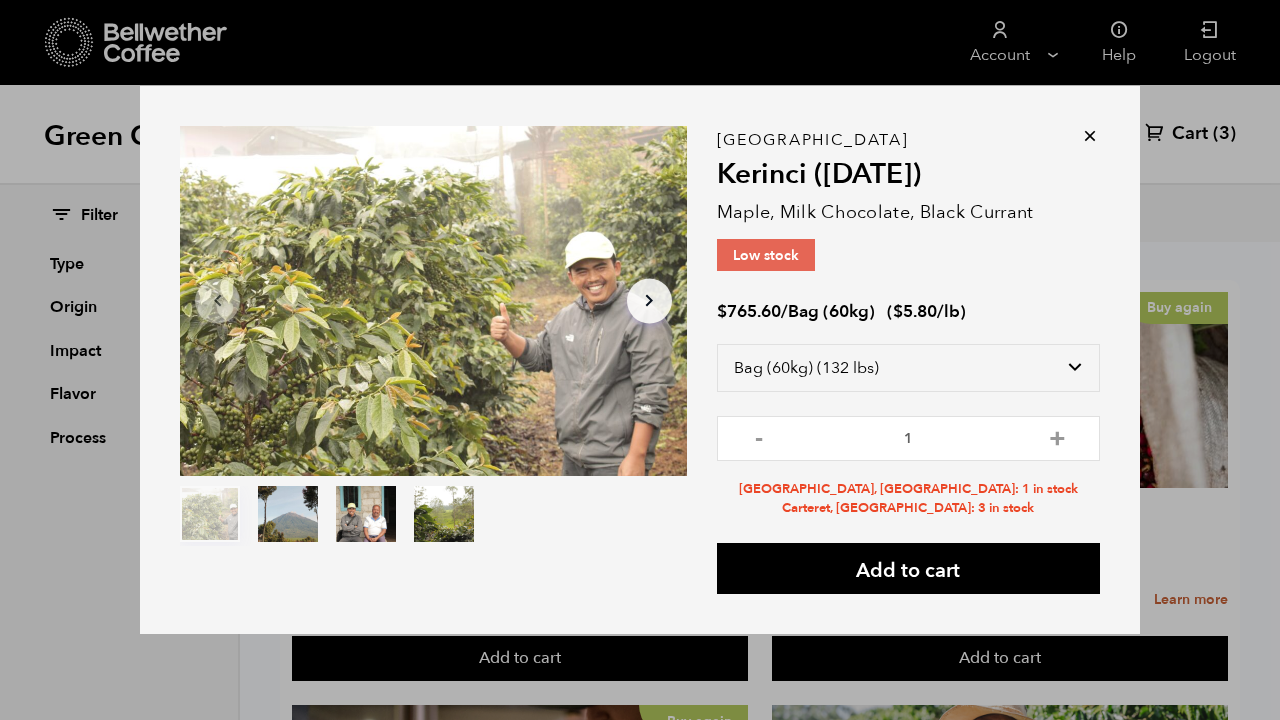 click at bounding box center [1090, 136] 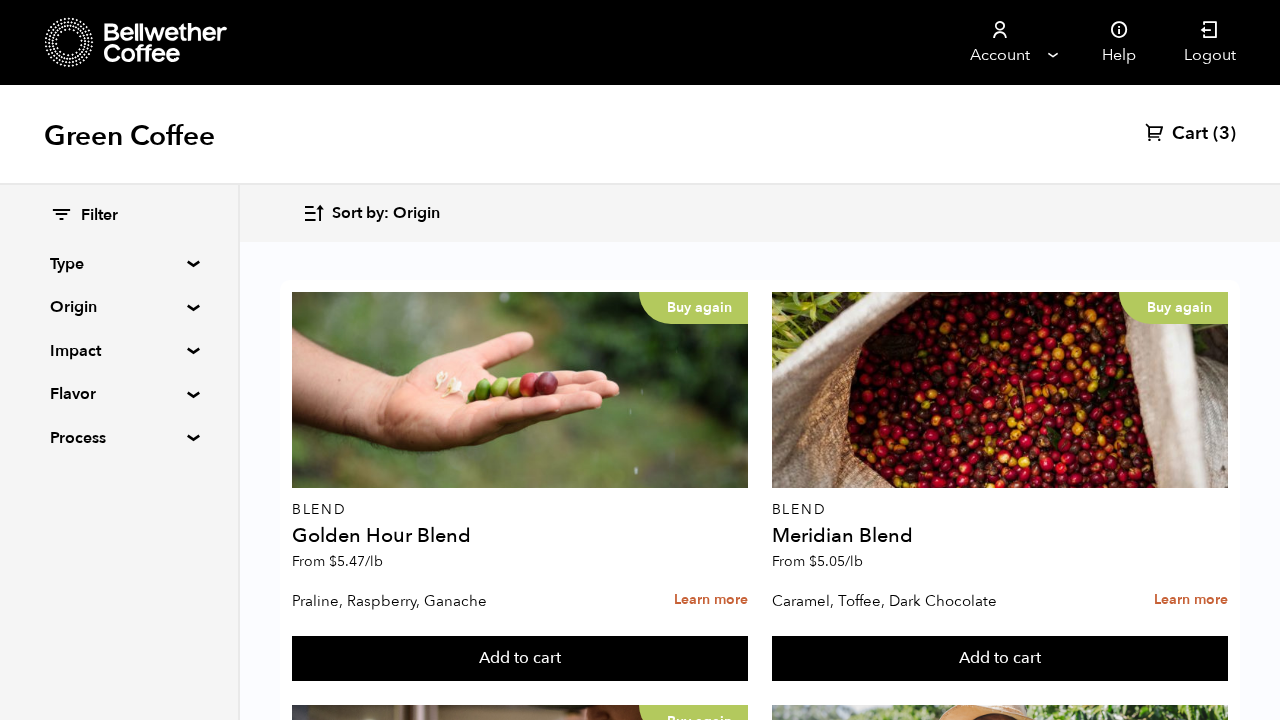 scroll, scrollTop: 4388, scrollLeft: 0, axis: vertical 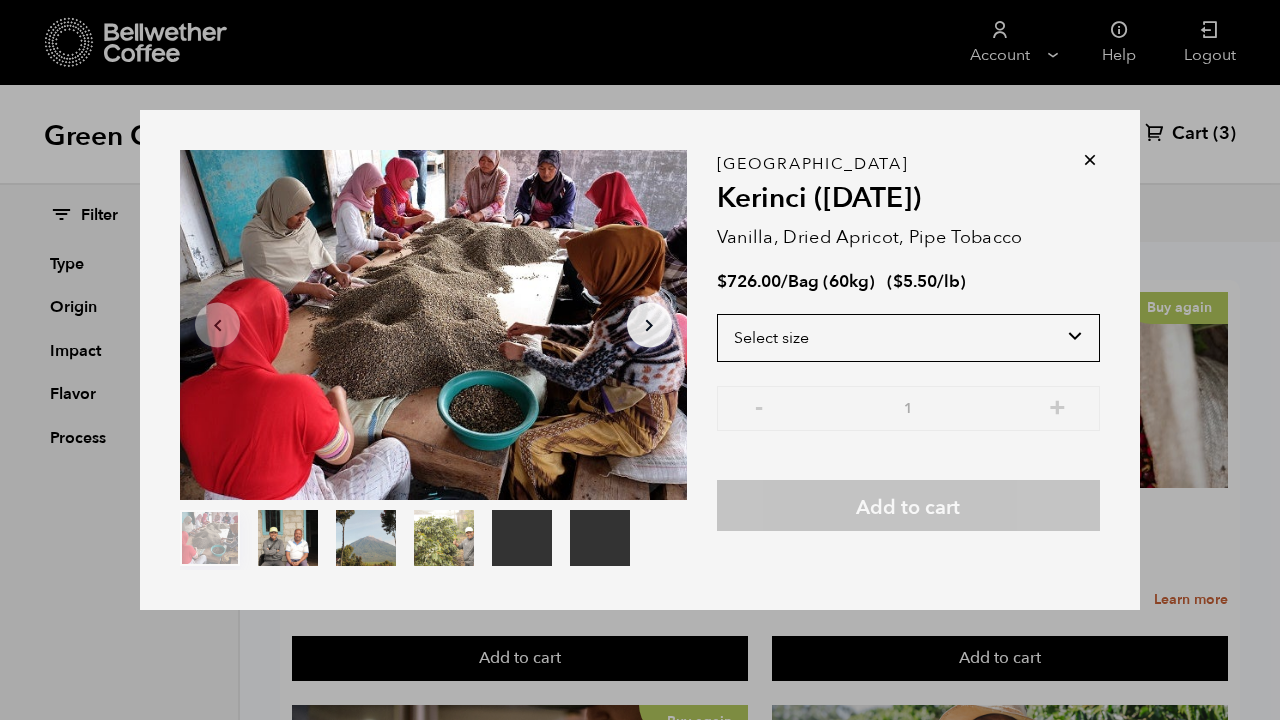 drag, startPoint x: 819, startPoint y: 344, endPoint x: 1238, endPoint y: 586, distance: 483.86465 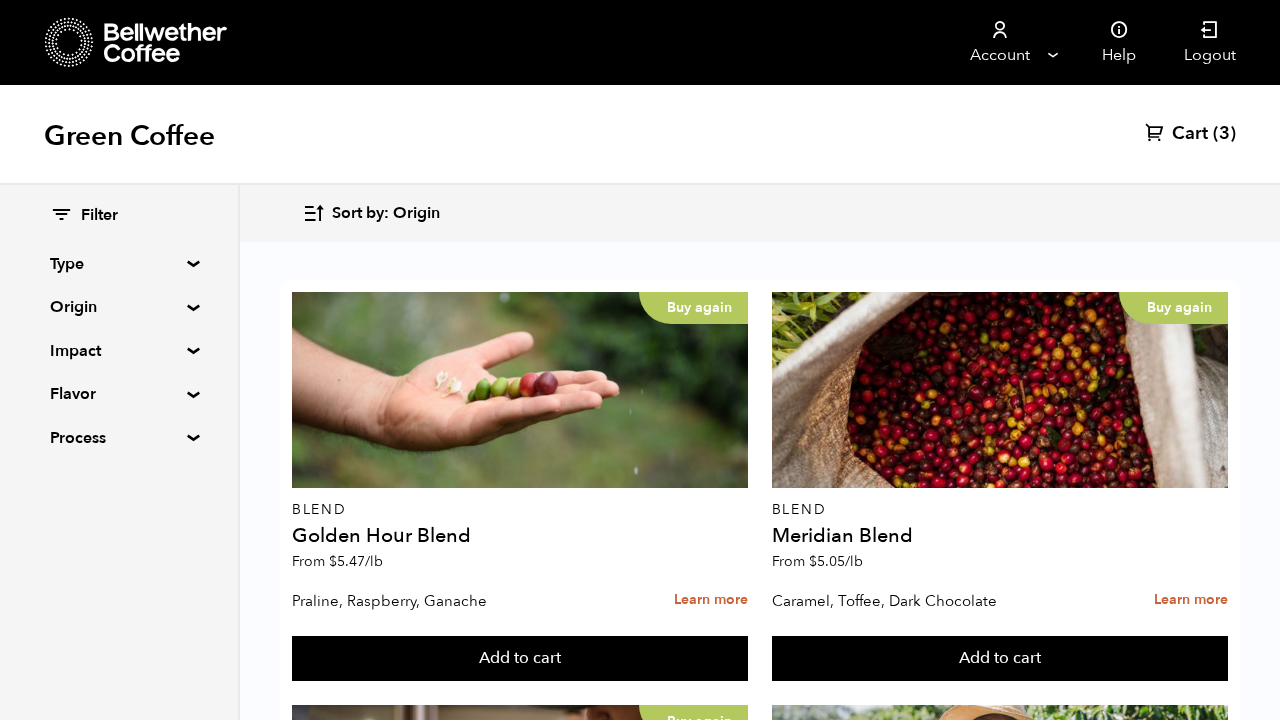 click on "Buy again     Blend   Golden Hour Blend
From
$ 5.47 /lb
Praline, Raspberry, Ganache   Learn more   Add to cart   Buy again     Blend   Meridian Blend
From
$ 5.05 /lb
Caramel, Toffee, Dark Chocolate   Learn more   Add to cart   Buy again     Blend   Sunrise Blend
From
$ 6.15 /lb
Bittersweet Chocolate, Toasted Marshmallow, Candied Orange, Praline   Learn more   Add to cart       Brazil   Parceiros do Cafe (APR 25)
From
$ 6.15 /lb
Almond Wafer, Chocolate Ganache, Bing Cherry   Learn more   Add to cart       Burundi   Kayanza Gakenke (MAR 25)
From
$ 5.10 /lb
Turbinado Sugar, Candied Grapefruit, Spiced Plum   Learn more   Add to cart   Buy again     Colombia   Decaf Magia del Campo (MAR 25)
From
$" at bounding box center (760, 2759) 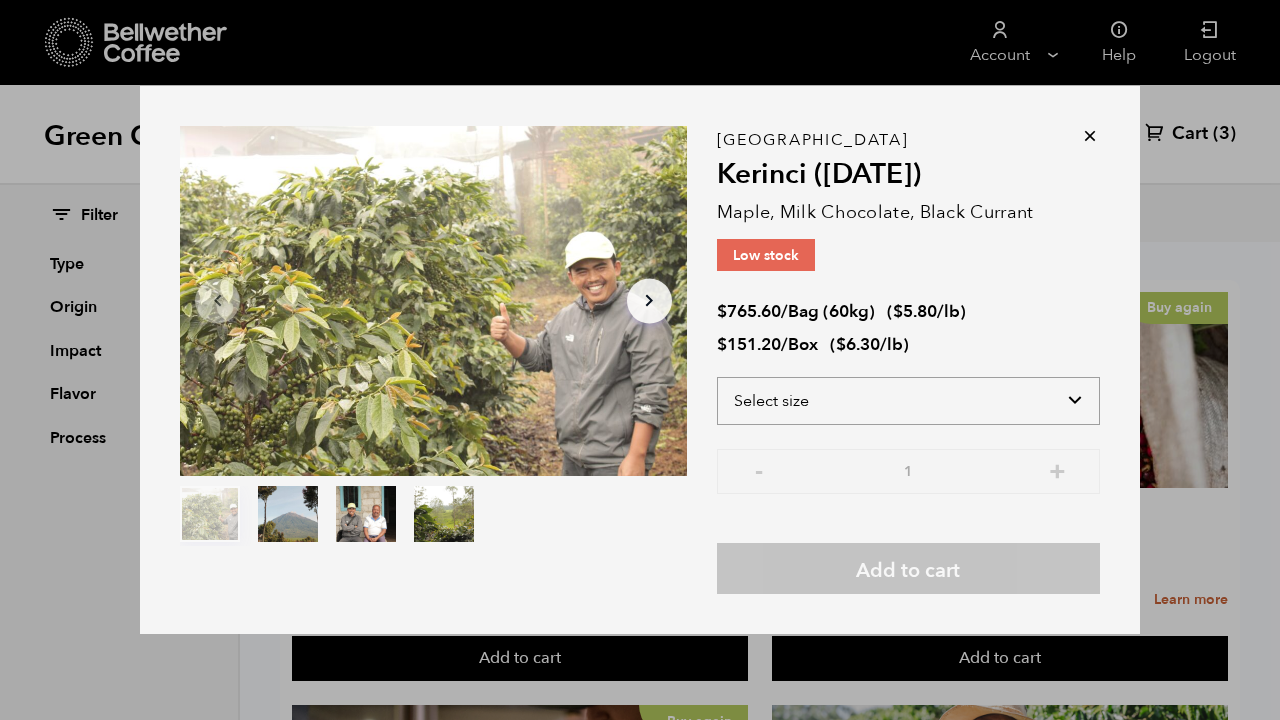 select on "bag-3" 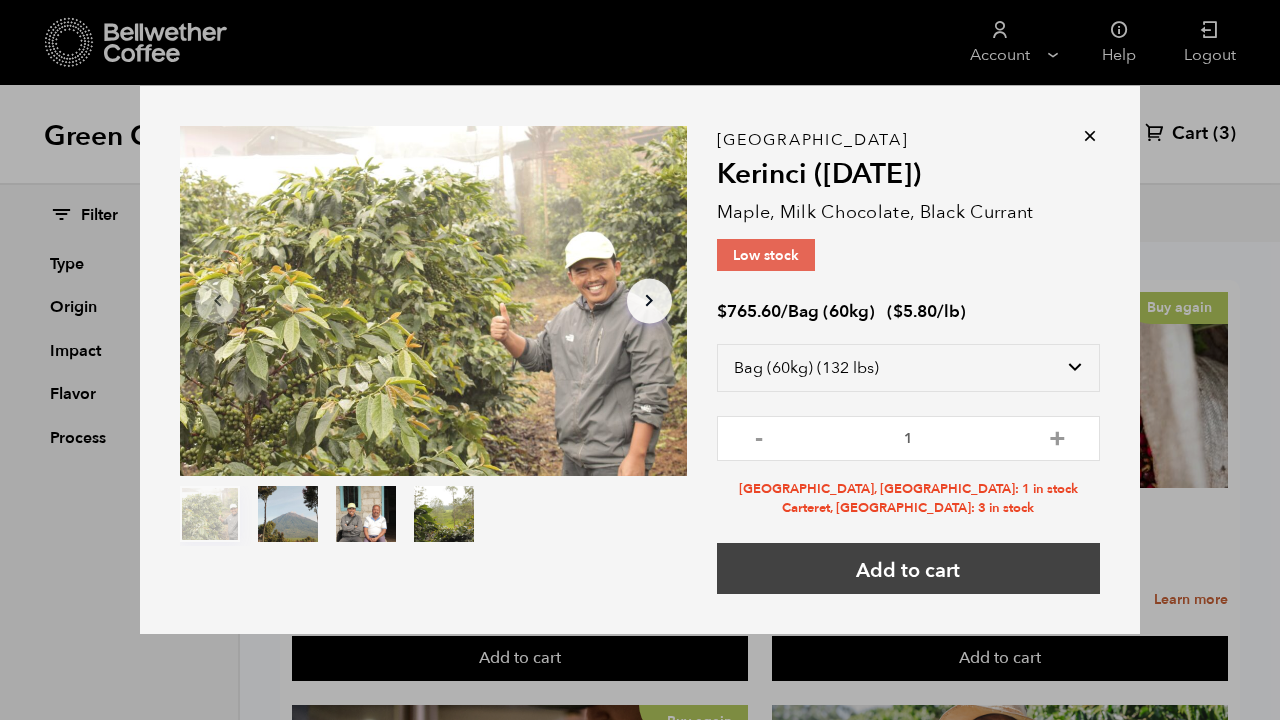 click on "Add to cart" at bounding box center (908, 568) 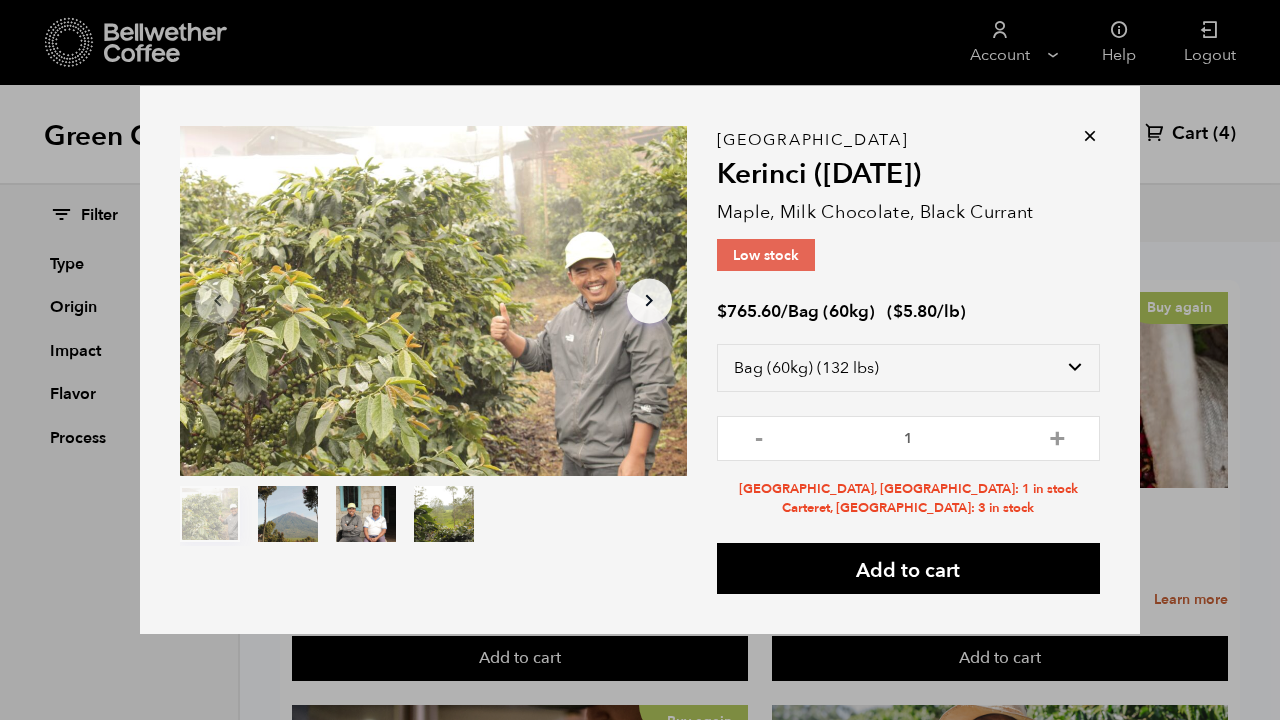 click at bounding box center (1090, 136) 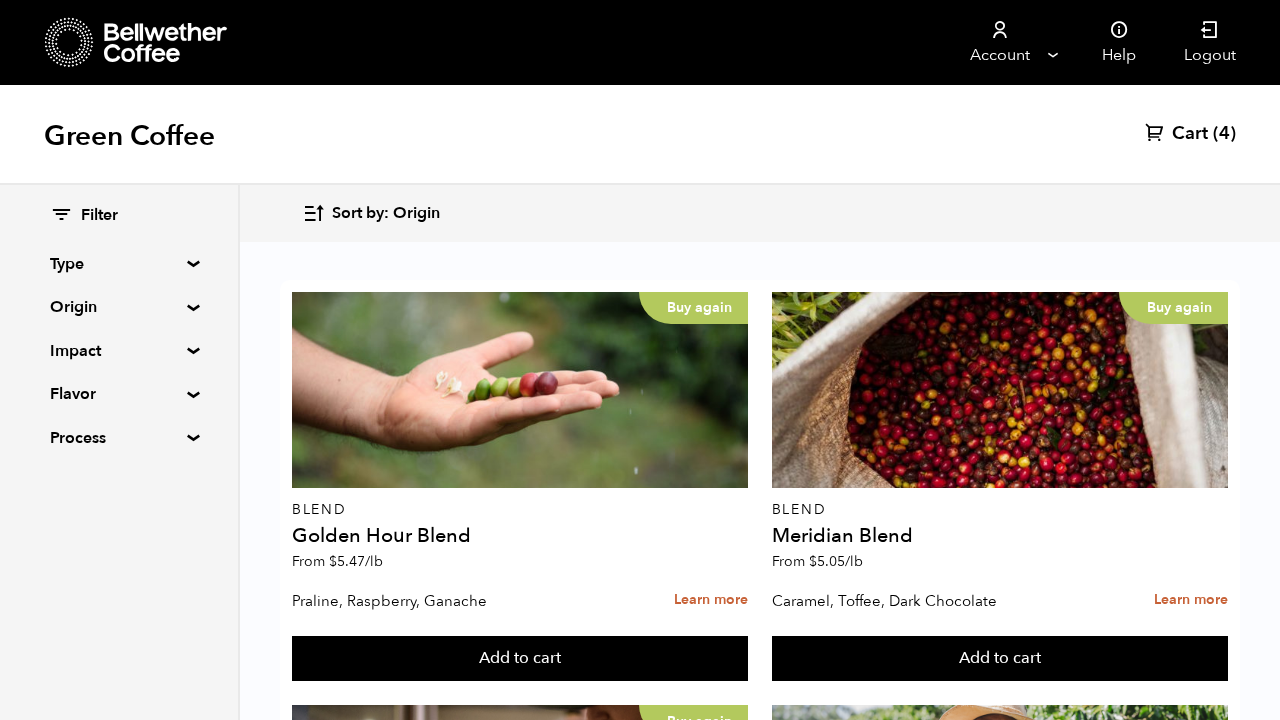scroll, scrollTop: 2094, scrollLeft: 0, axis: vertical 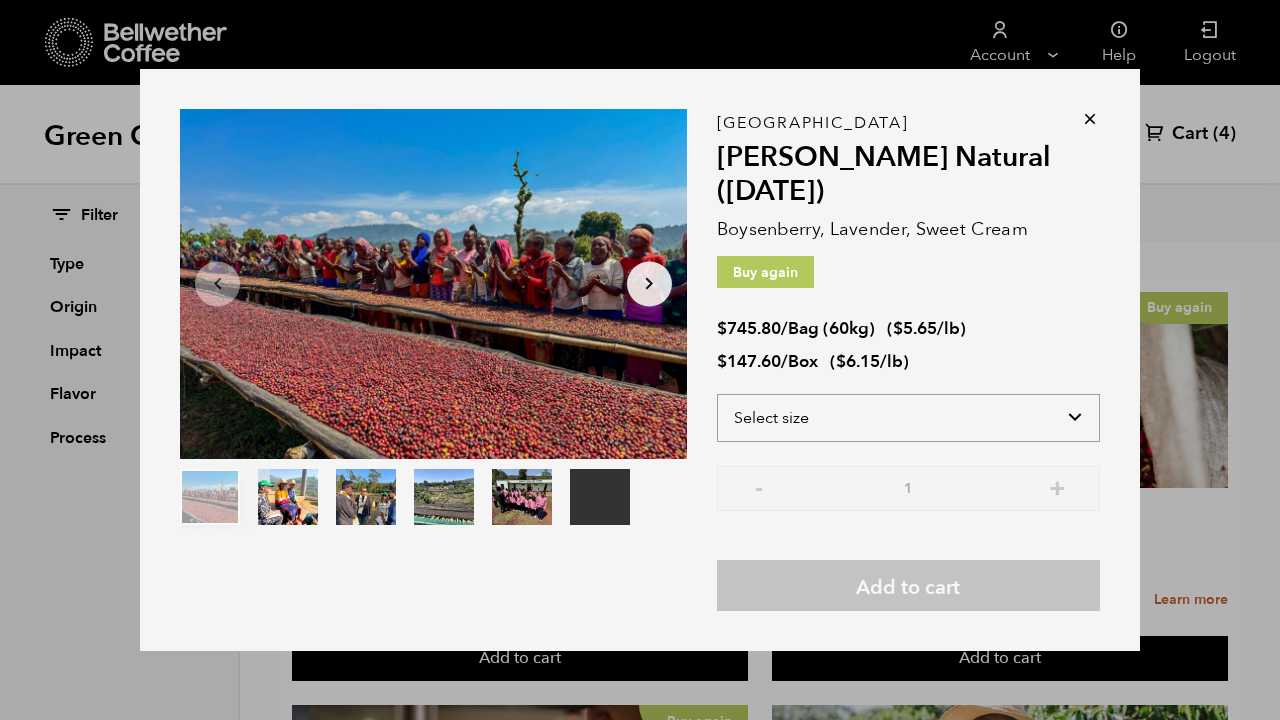 select on "box" 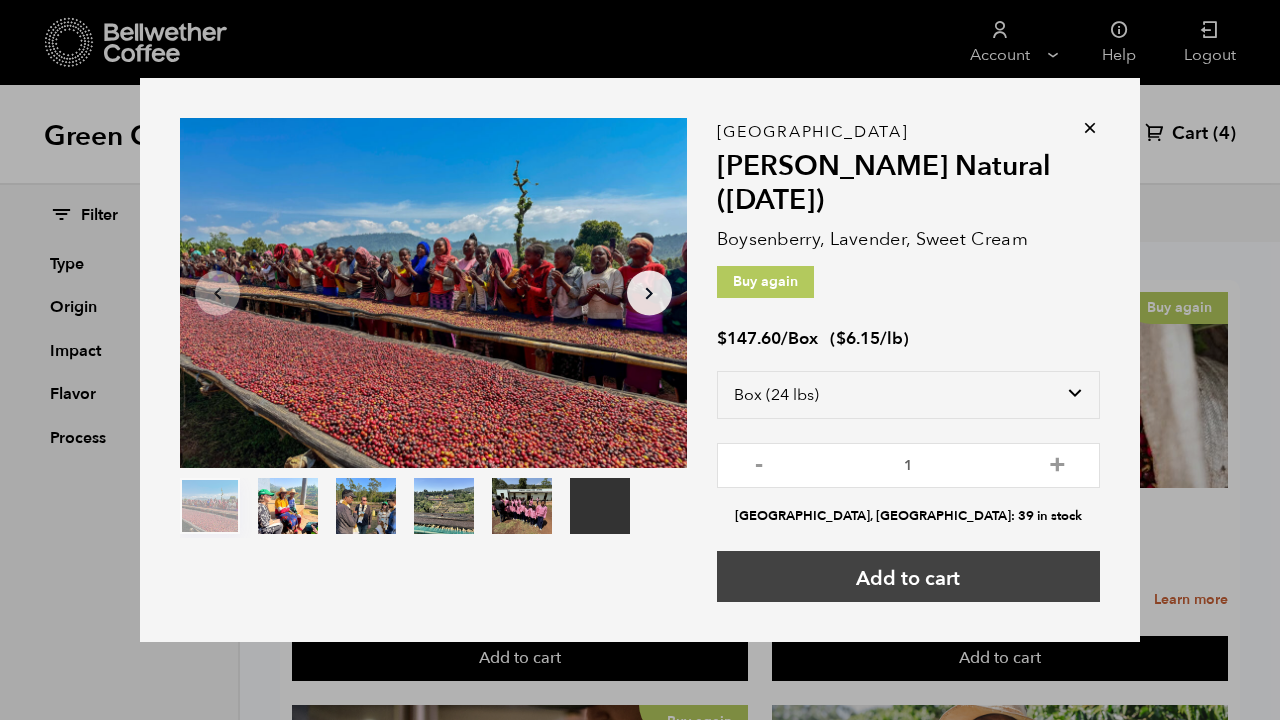 click on "Add to cart" at bounding box center (908, 576) 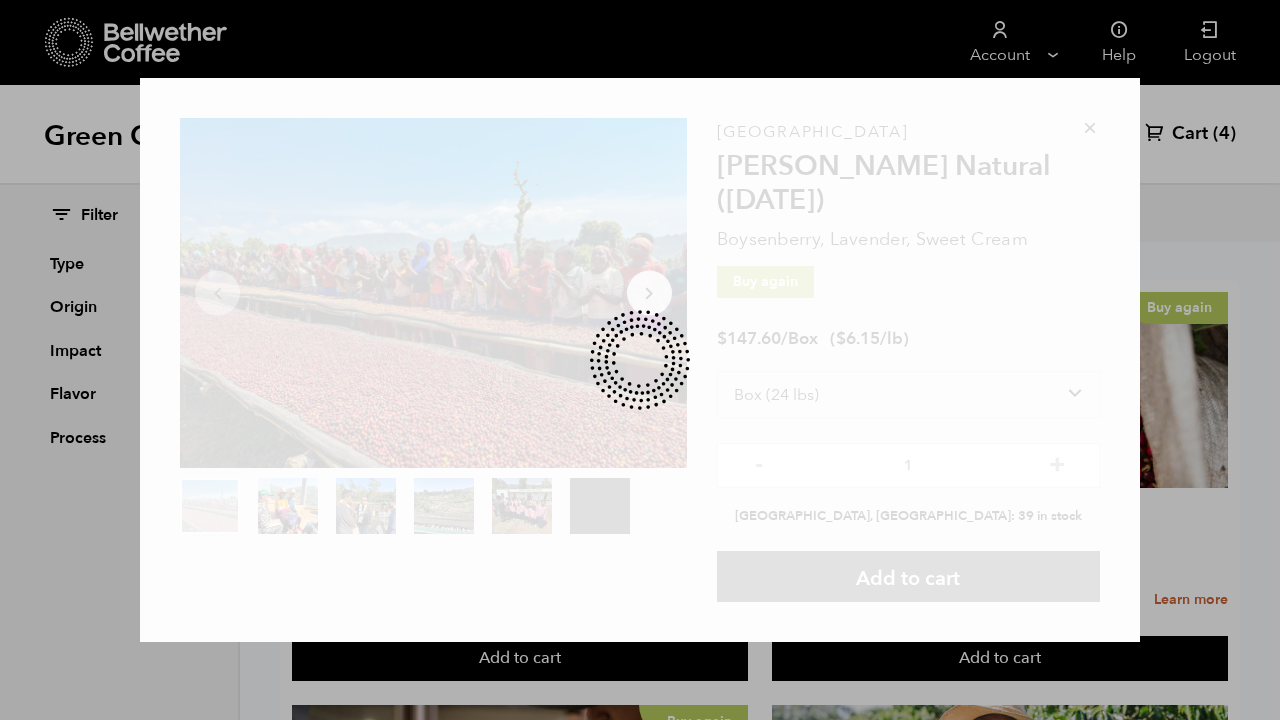 click at bounding box center [640, 359] 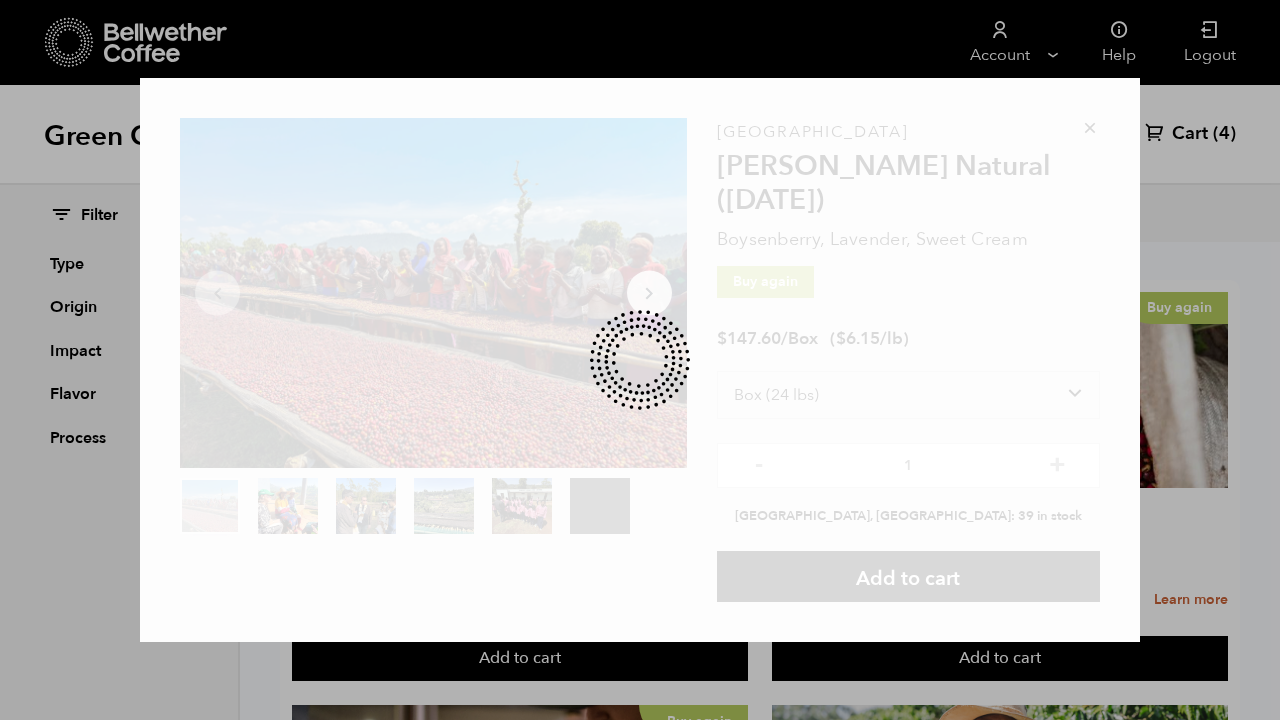 click on "Your browser does not support the video tag.
Item 1 of 6
Your browser does not support the video tag.
Arrow Left Arrow Right item 0 item 1 item 2 item 3 item 4 item 5 Item 1 of 6
Ethiopia
Shanta Golba Natural (OCT 24)   Boysenberry, Lavender, Sweet Cream   Buy again
$ 147.60 / Box
( $ 6.15 /lb )
Select size   Bag (60kg) (132 lbs) Box (24 lbs)   -   1   +
Alameda, CA: 39 in stock
Add to cart" at bounding box center (640, 360) 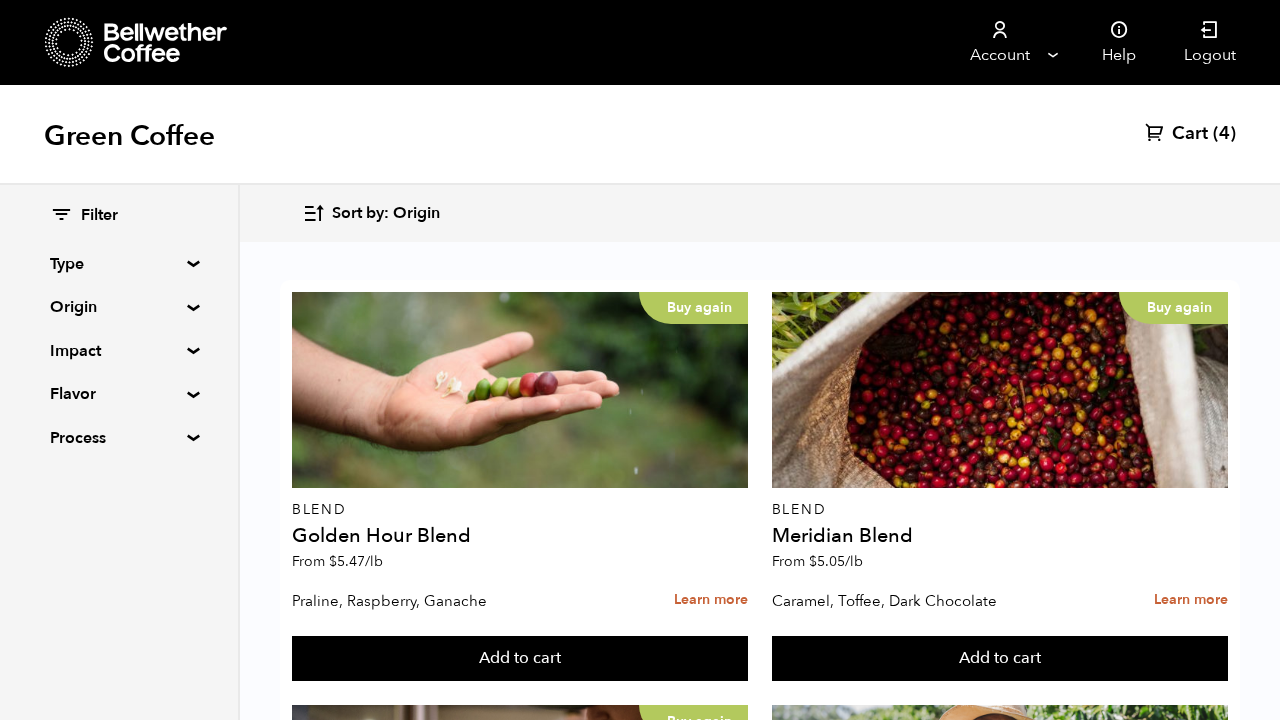 scroll, scrollTop: 858, scrollLeft: 0, axis: vertical 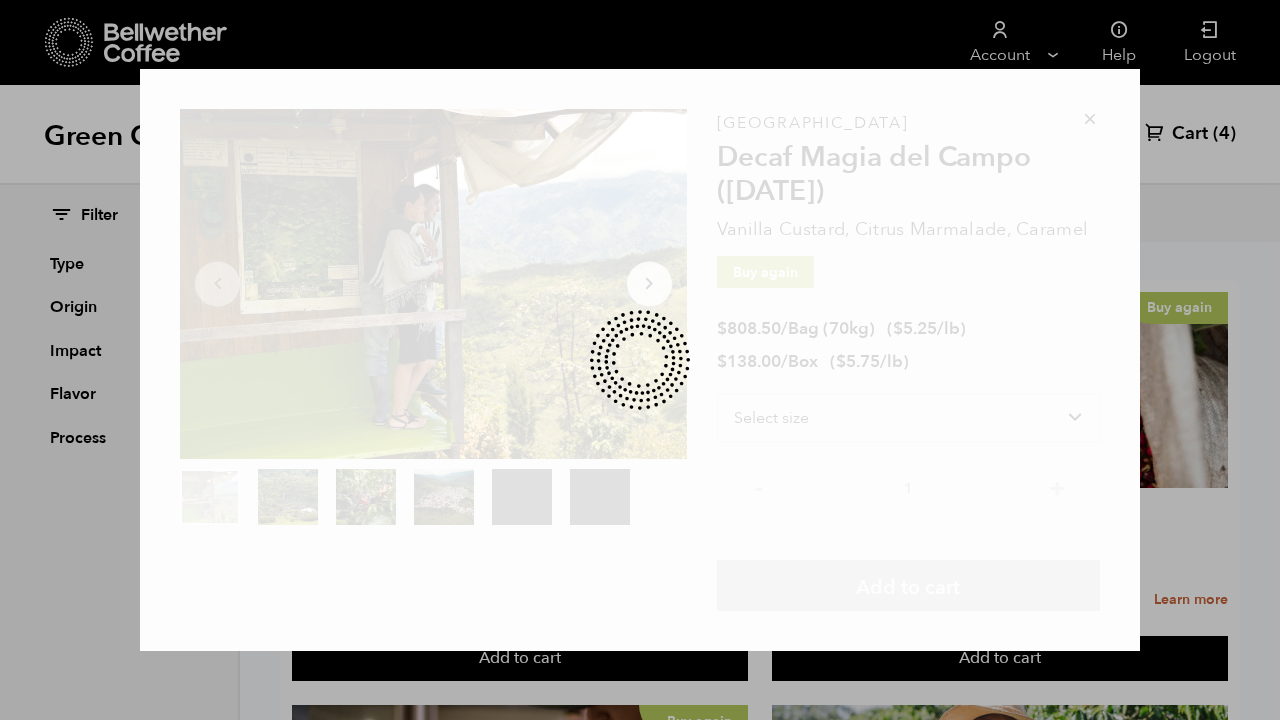 click on "Your browser does not support the video tag.
Your browser does not support the video tag.
Item 1 of 6
Your browser does not support the video tag.
Your browser does not support the video tag.
Arrow Left Arrow Right item 0 item 1 item 2 item 3 item 4 item 5 Item 1 of 6
Colombia
Decaf Magia del Campo (MAR 25)   Vanilla Custard, Citrus Marmalade, Caramel   Buy again
$ 808.50 / Bag (70kg)
( $ 5.25 /lb )
$ 138.00 / Box
( $ 5.75 /lb )
Select size   Bag (70kg) (154 lbs) Box (24 lbs)   -   1   +     Add to cart" at bounding box center [640, 360] 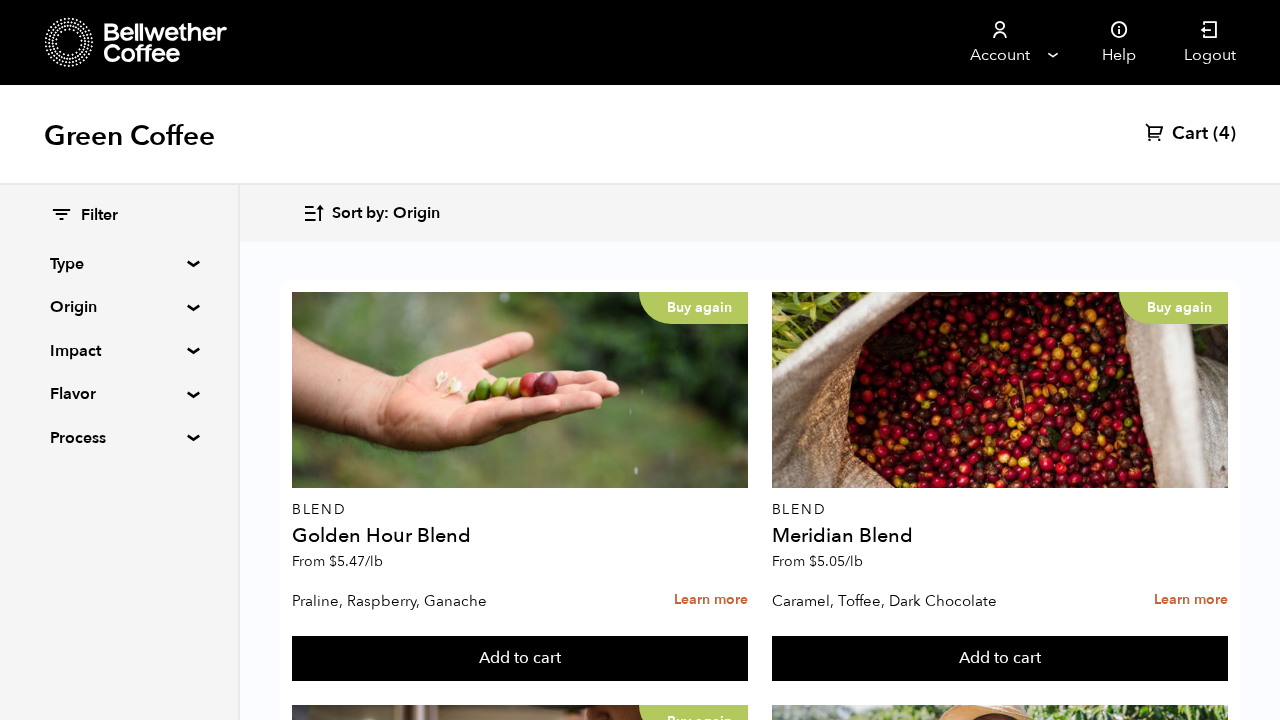 scroll, scrollTop: 953, scrollLeft: 0, axis: vertical 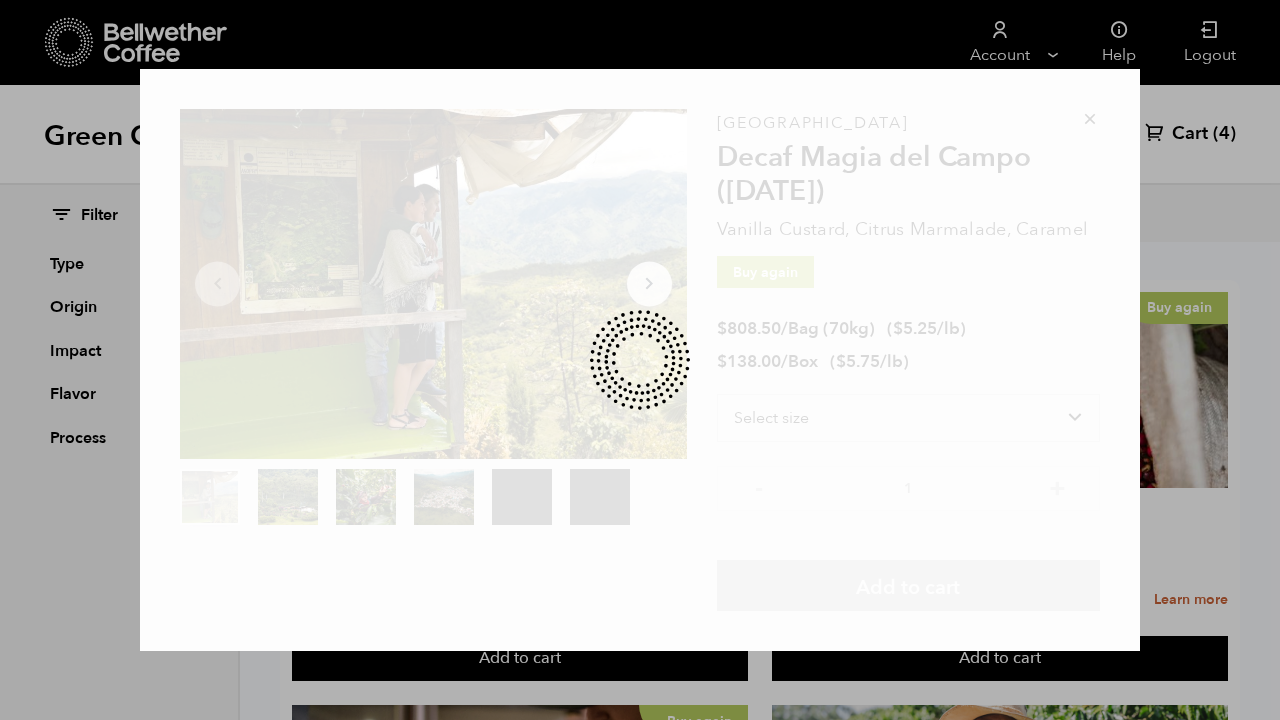 click on "Your browser does not support the video tag.
Your browser does not support the video tag.
Item 1 of 6
Your browser does not support the video tag.
Your browser does not support the video tag.
Arrow Left Arrow Right item 0 item 1 item 2 item 3 item 4 item 5 Item 1 of 6
Colombia
Decaf Magia del Campo (MAR 25)   Vanilla Custard, Citrus Marmalade, Caramel   Buy again
$ 808.50 / Bag (70kg)
( $ 5.25 /lb )
$ 138.00 / Box
( $ 5.75 /lb )
Select size   Bag (70kg) (154 lbs) Box (24 lbs)   -   1   +     Add to cart" at bounding box center [640, 360] 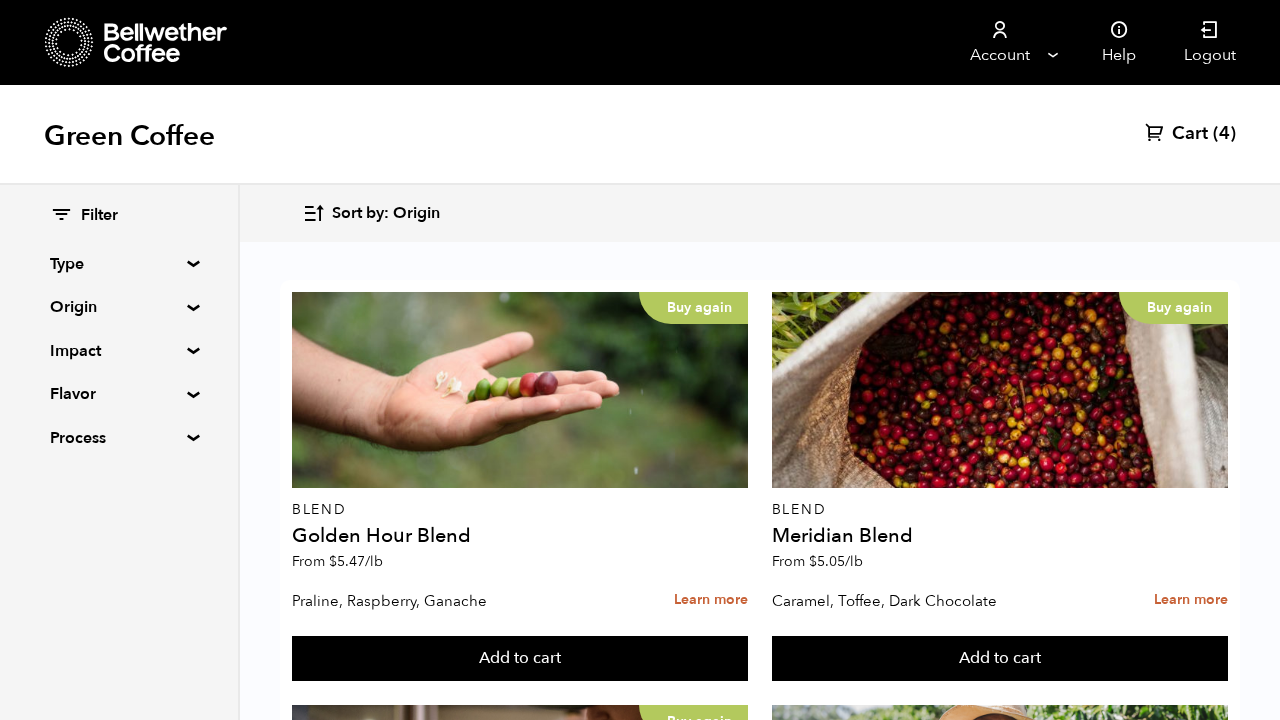 scroll, scrollTop: 892, scrollLeft: 0, axis: vertical 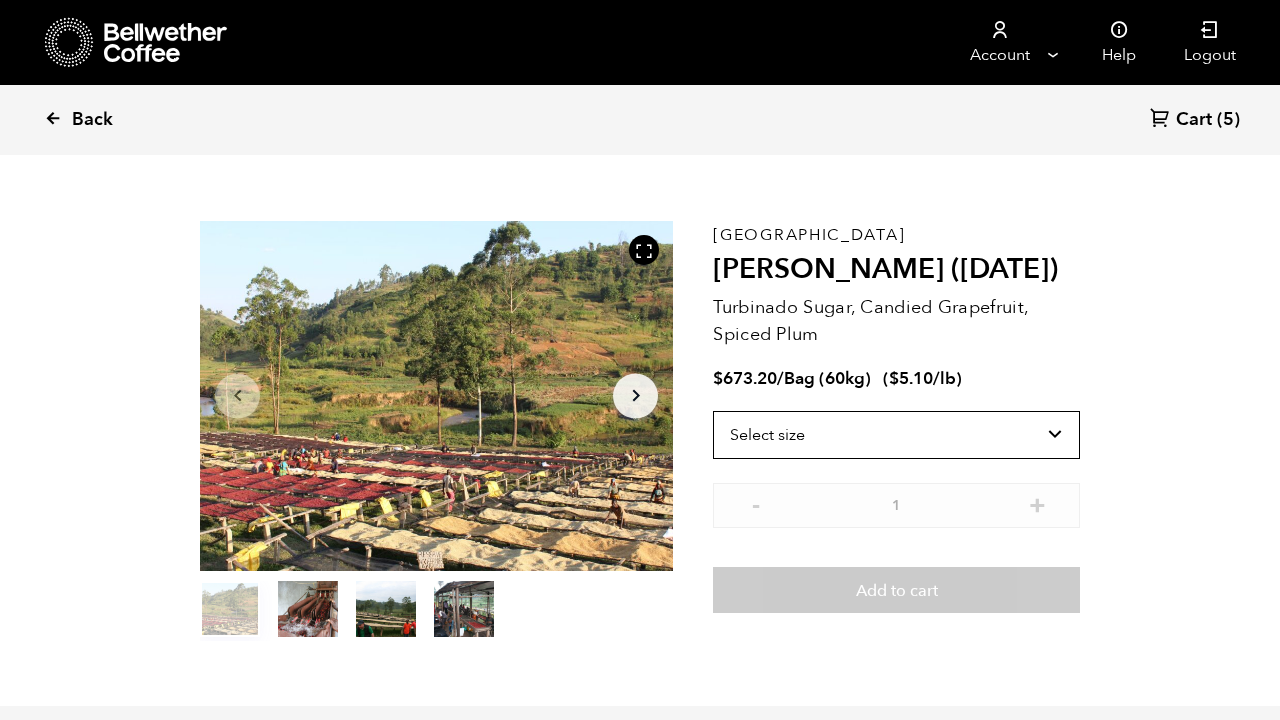 drag, startPoint x: 1049, startPoint y: 419, endPoint x: 101, endPoint y: 138, distance: 988.7694 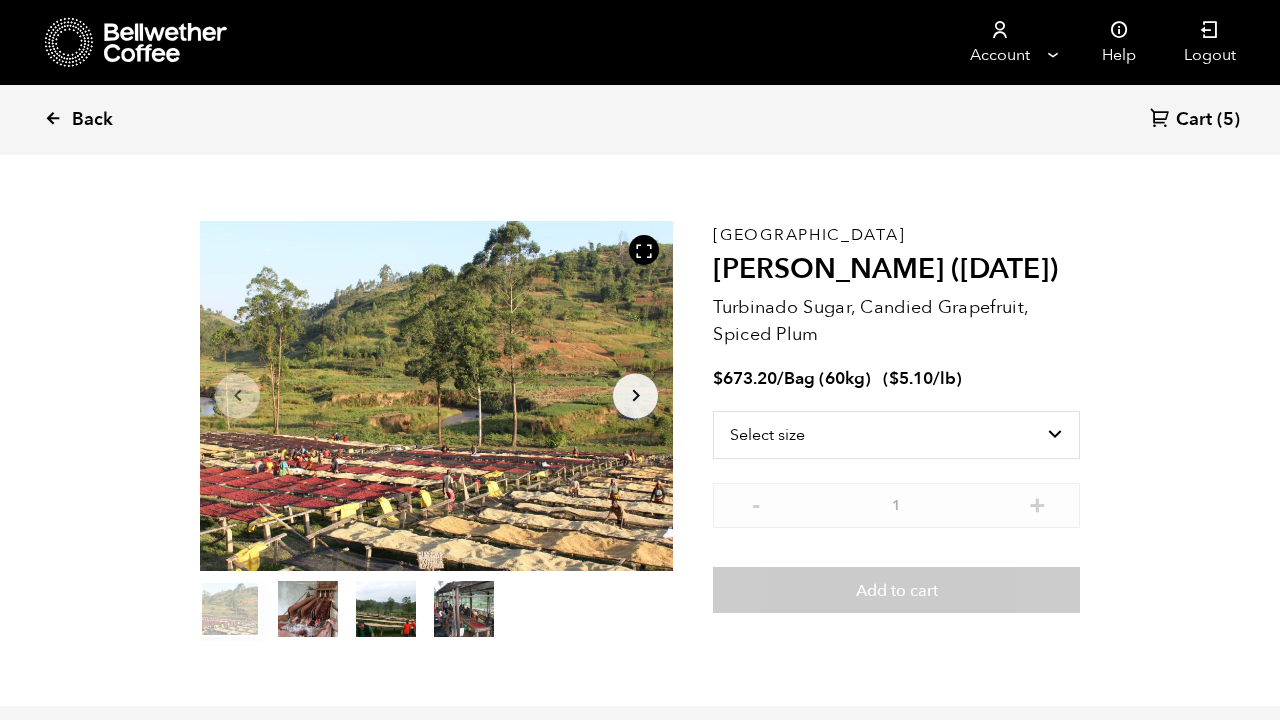 click on "Back" at bounding box center (92, 120) 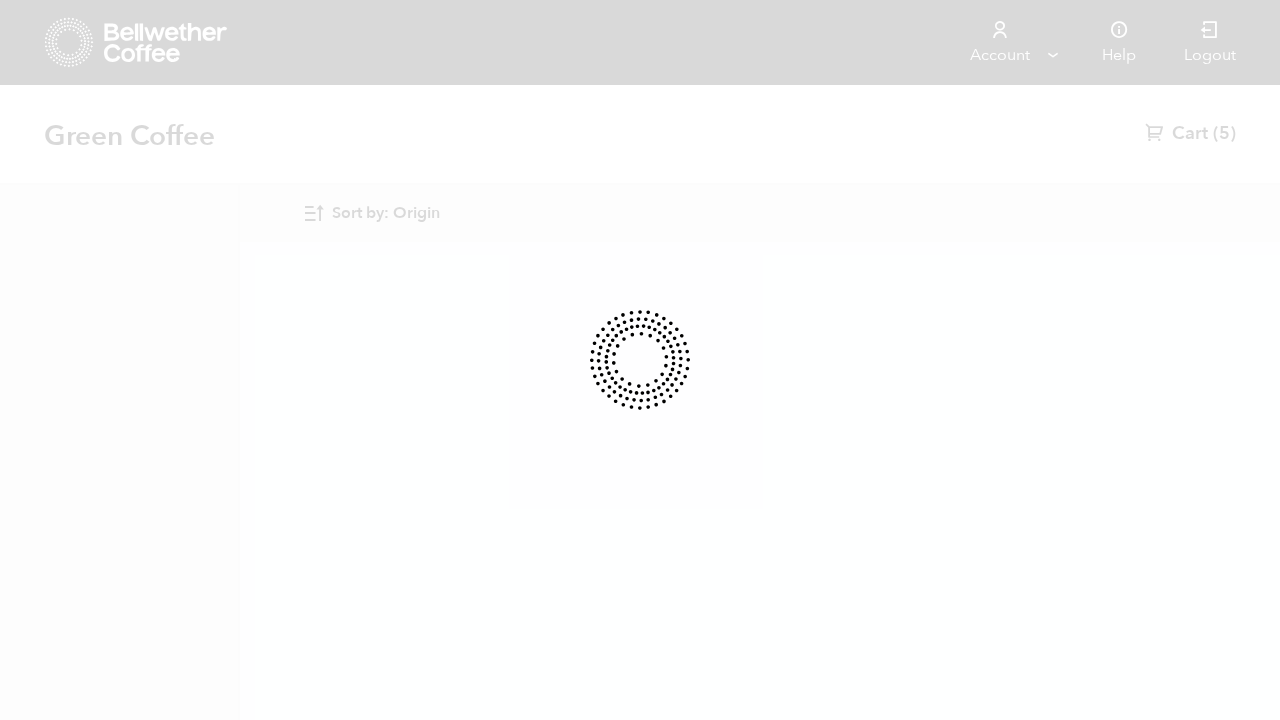 scroll, scrollTop: 0, scrollLeft: 0, axis: both 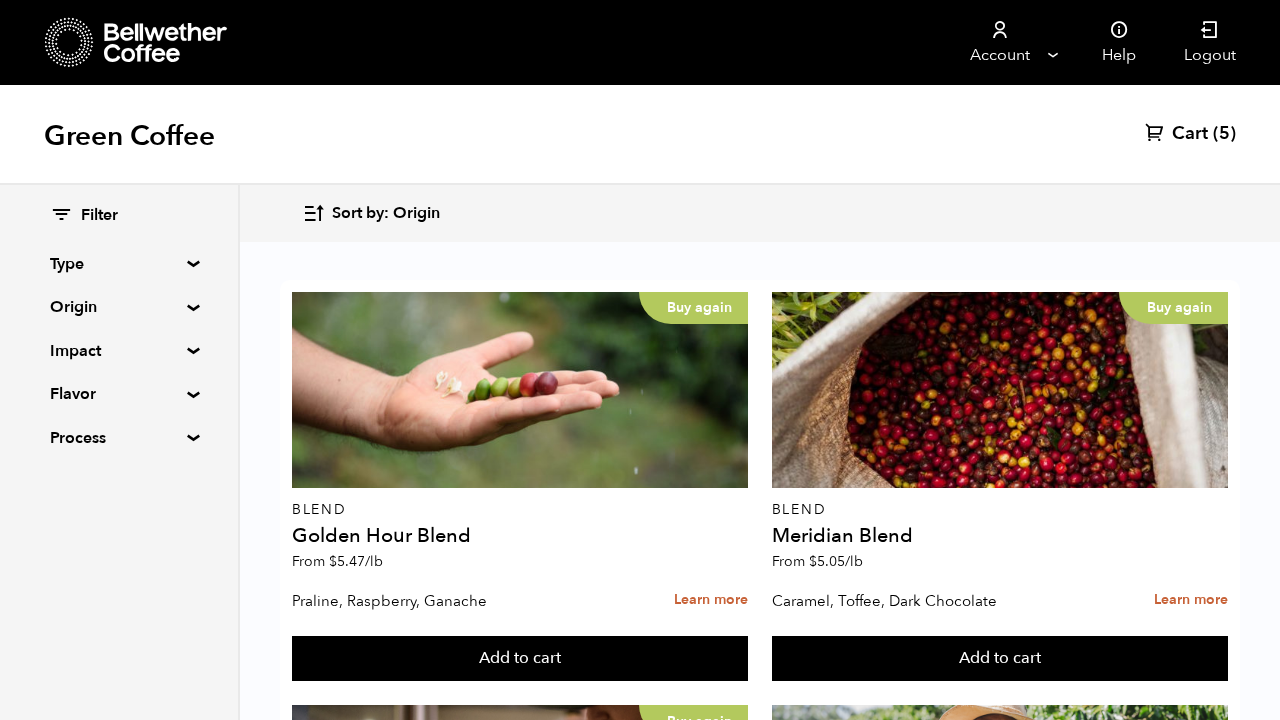 click on "Cart" at bounding box center (1190, 134) 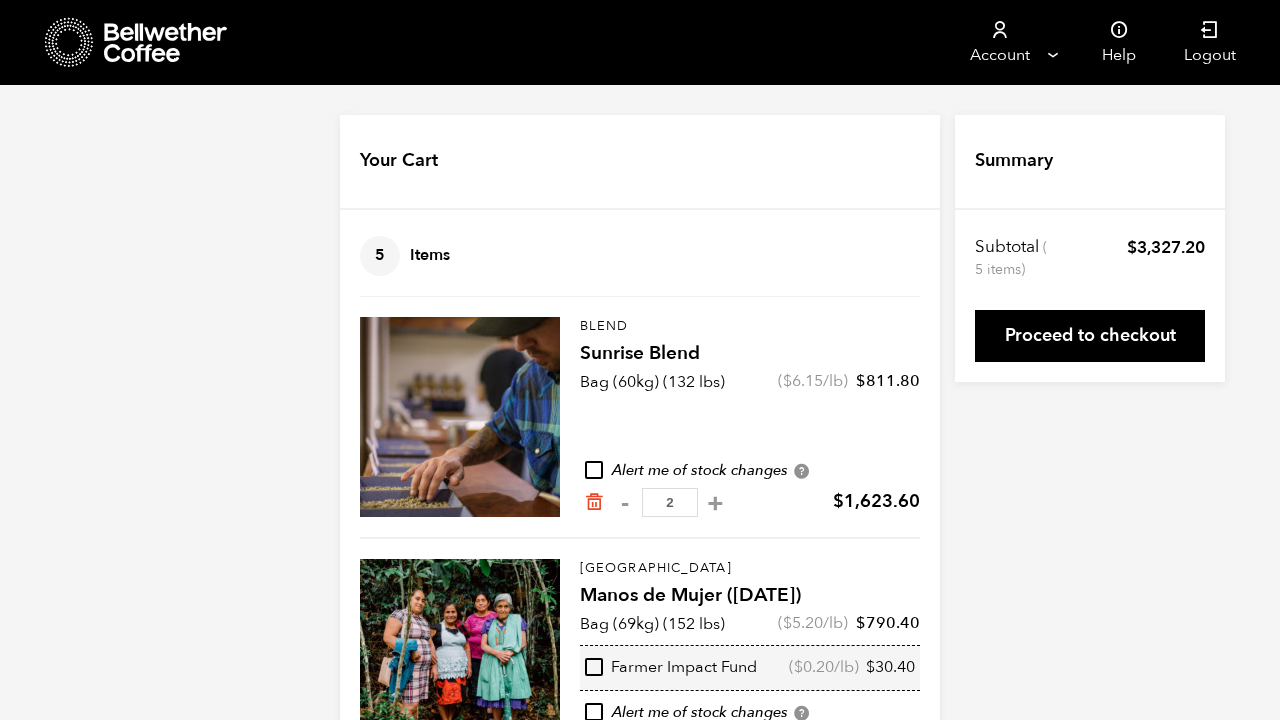 scroll, scrollTop: 0, scrollLeft: 0, axis: both 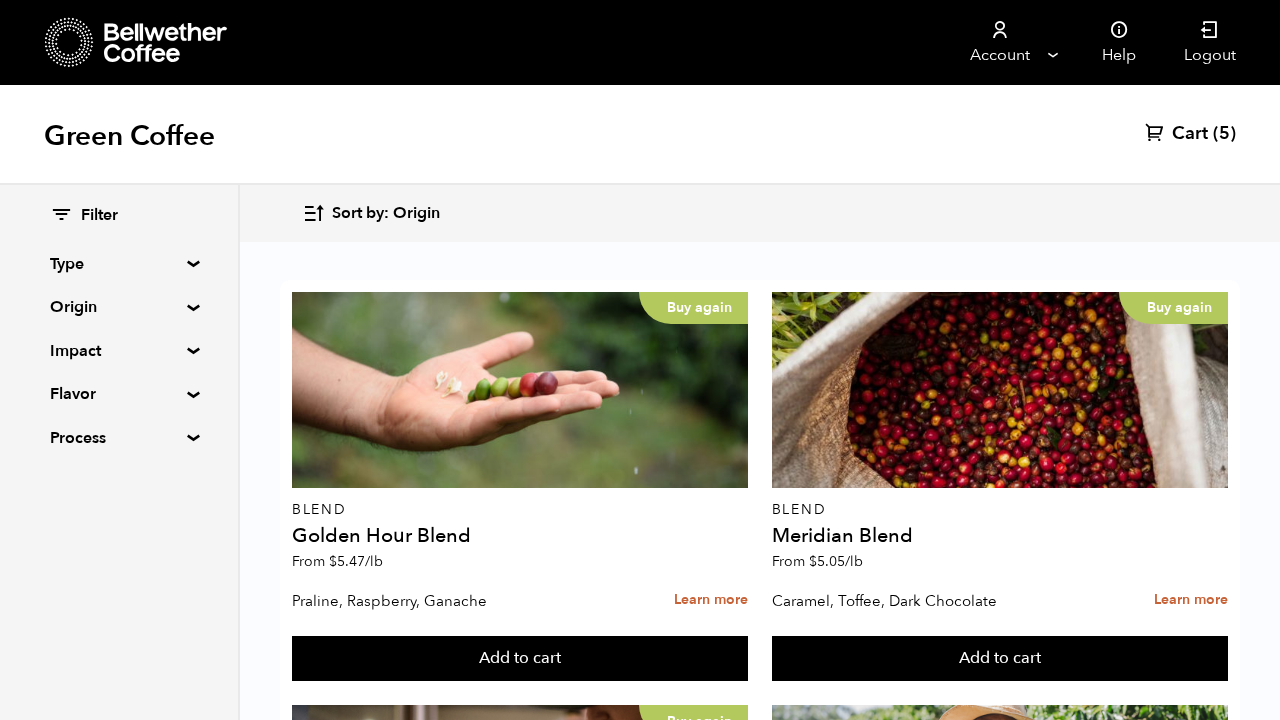 click on "Buy again" at bounding box center (1000, 1216) 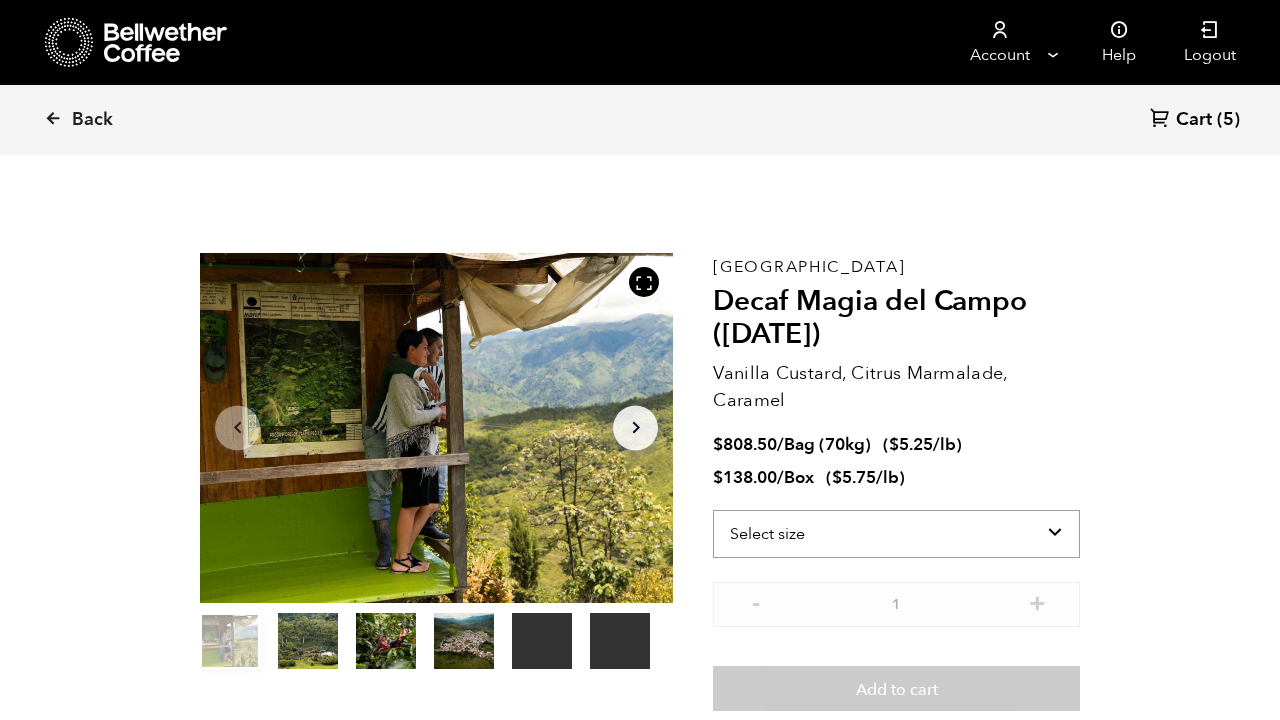 scroll, scrollTop: 0, scrollLeft: 0, axis: both 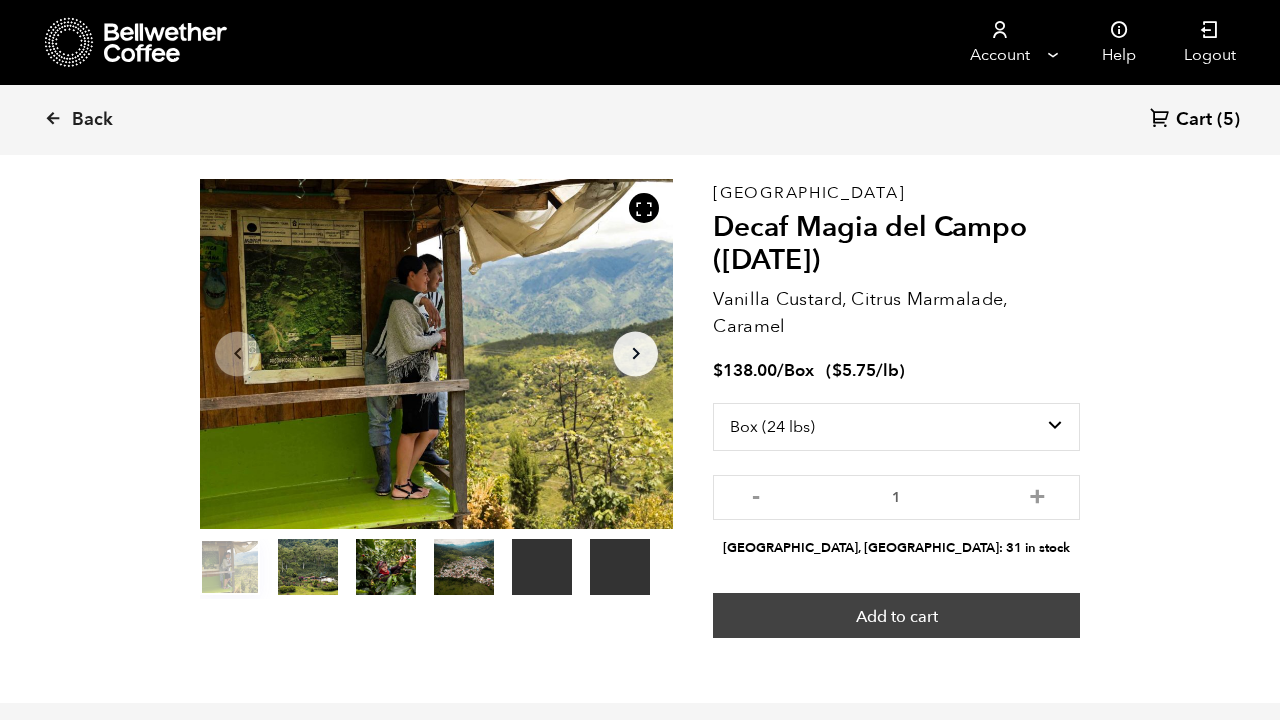 click on "Add to cart" at bounding box center [896, 616] 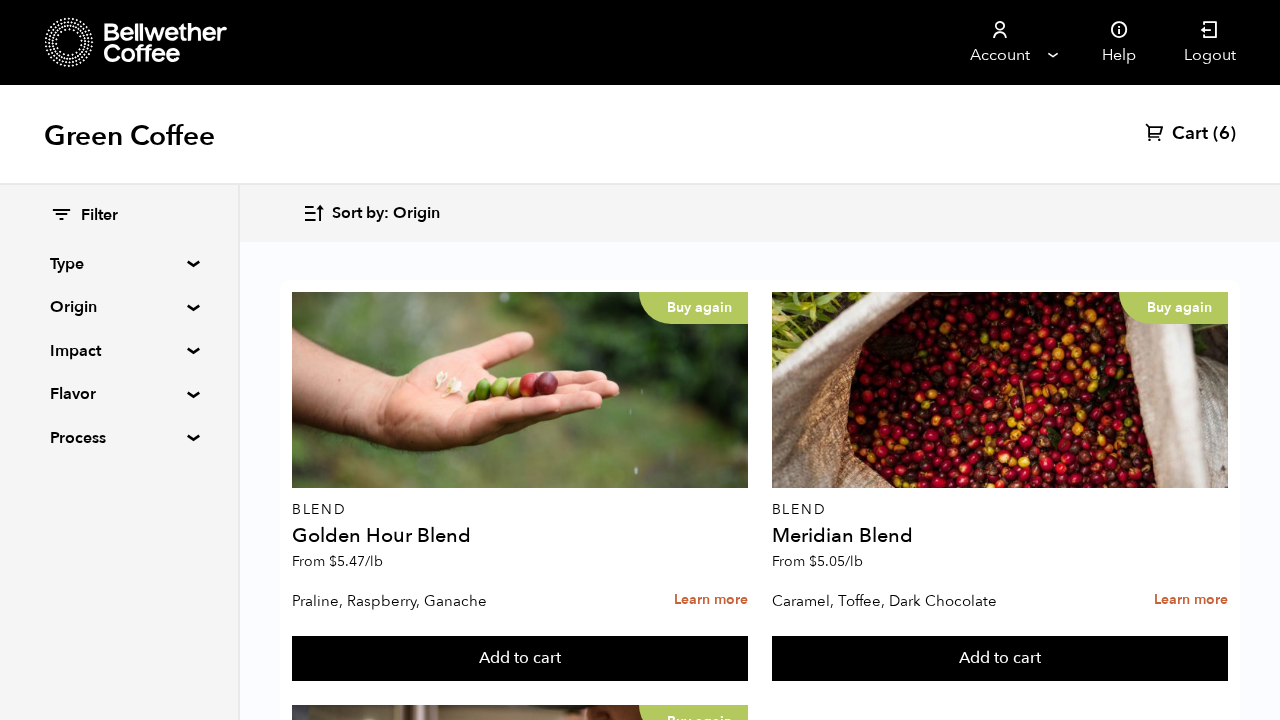 scroll, scrollTop: 3800, scrollLeft: 0, axis: vertical 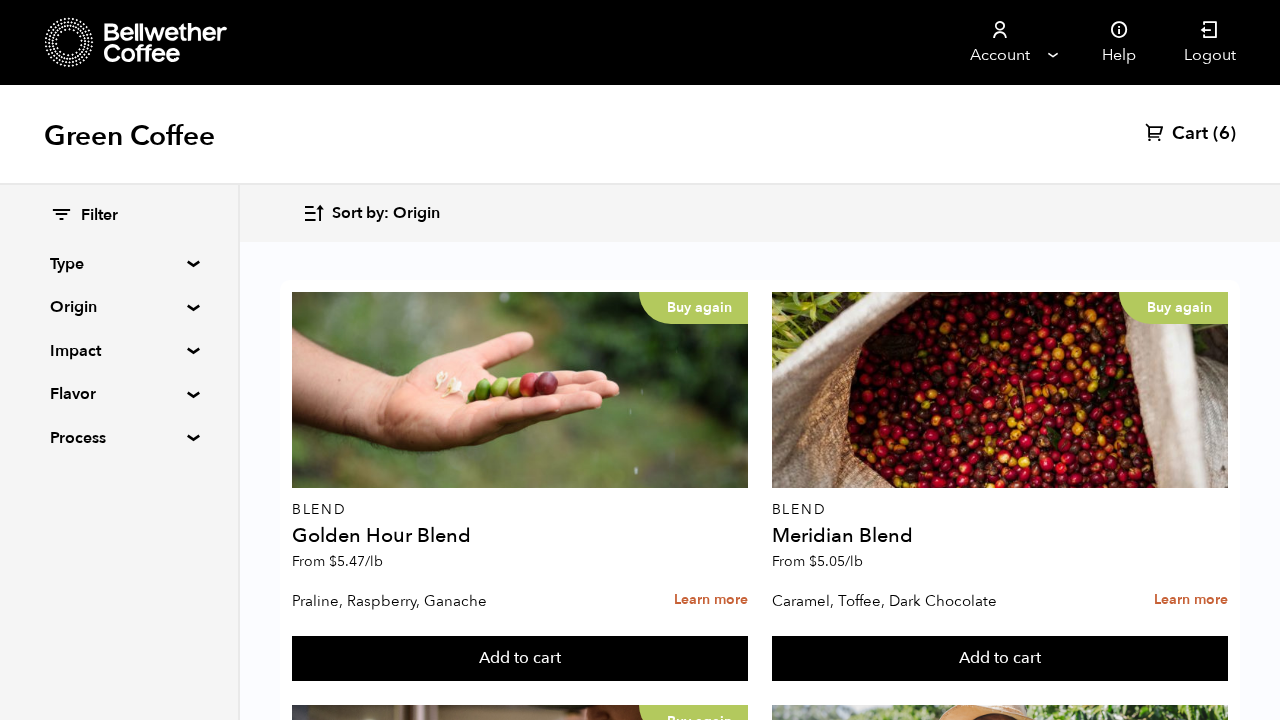 click at bounding box center [1000, 4109] 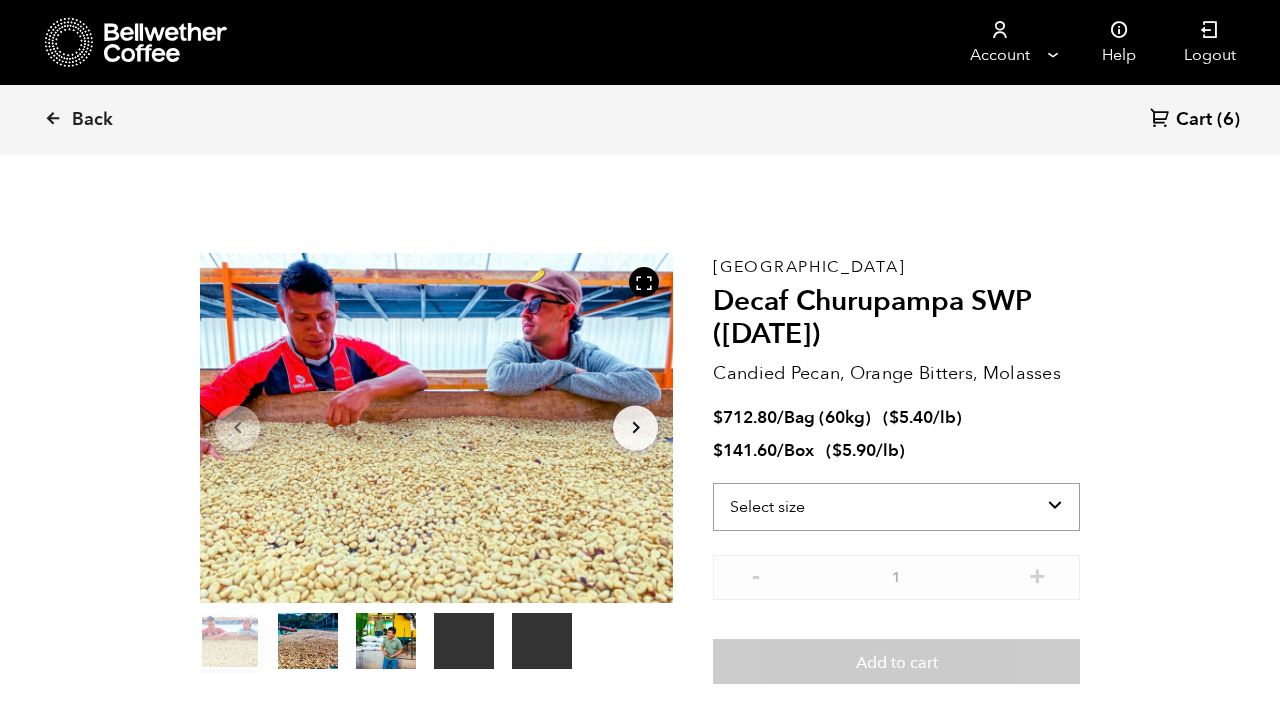scroll, scrollTop: 0, scrollLeft: 0, axis: both 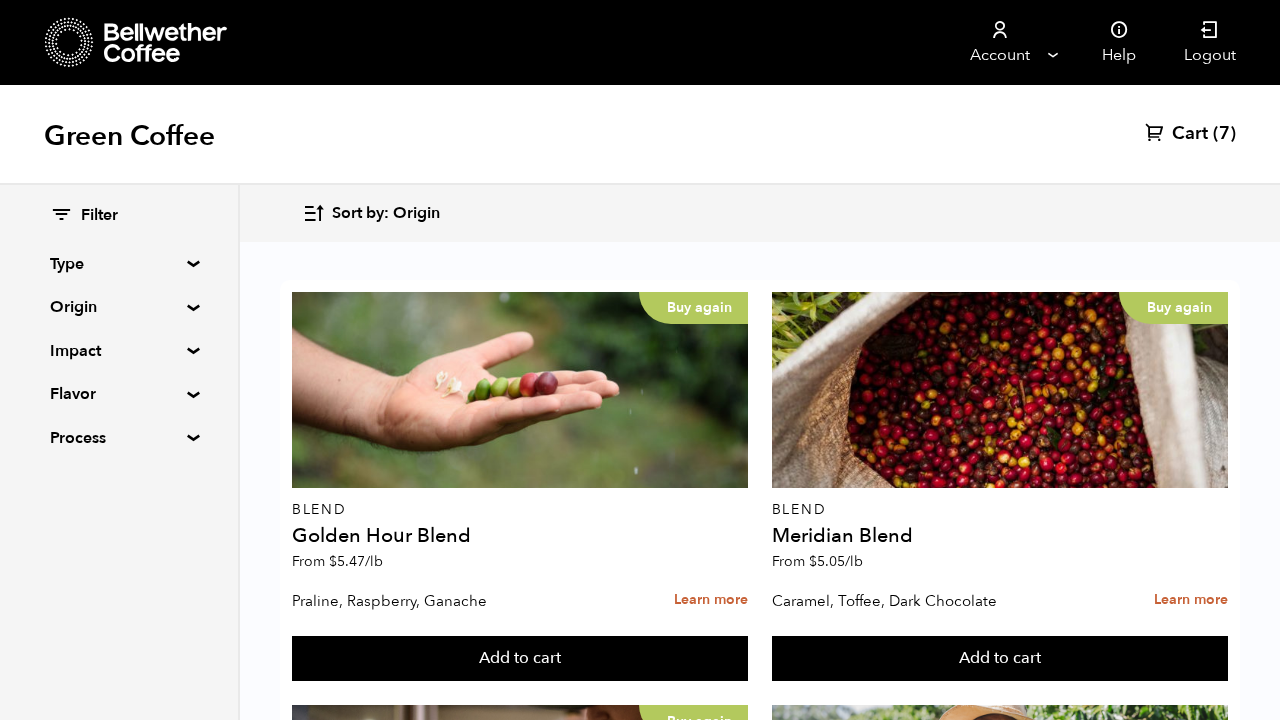 click on "Add to cart" at bounding box center (520, 659) 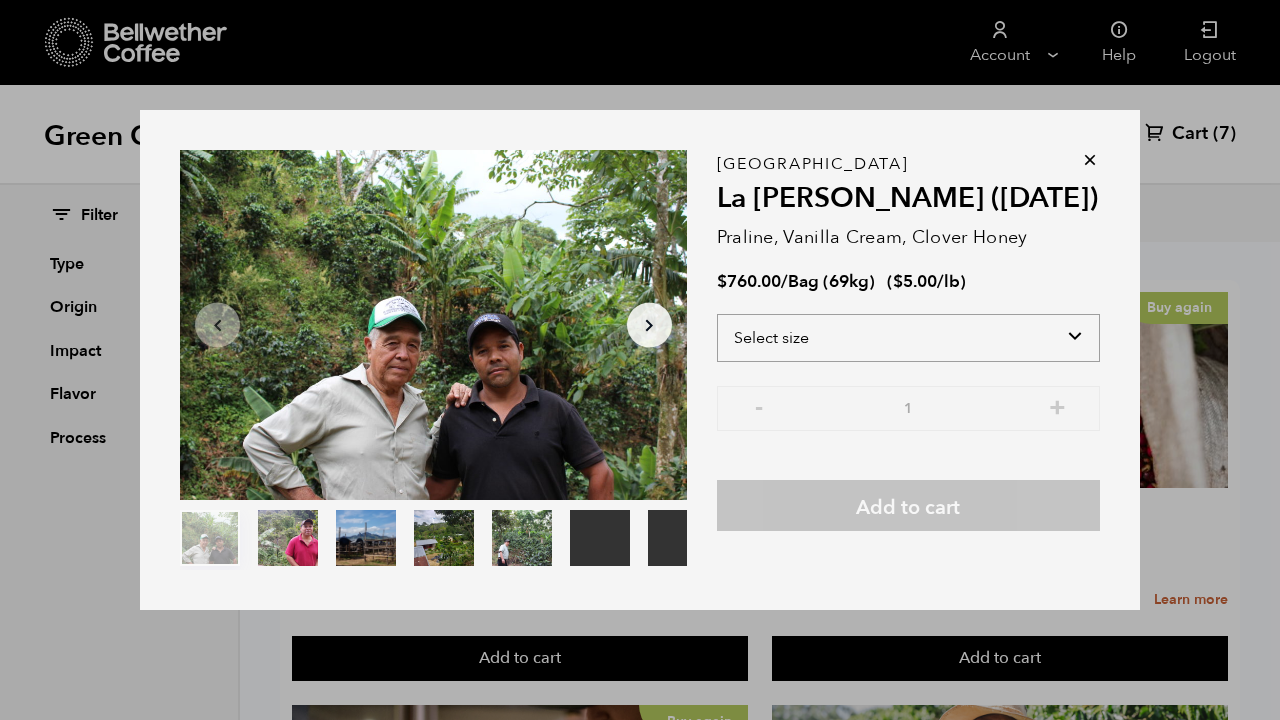 click on "Your browser does not support the video tag.
Your browser does not support the video tag.
Item 1 of 7
Your browser does not support the video tag.
Your browser does not support the video tag.
Arrow Left Arrow Right item 0 item 1 item 2 item 3 item 4 item 5 item 6 Item 1 of 7
Nicaragua
La Estrella (AUG 24)   Praline, Vanilla Cream, Clover Honey
$ 760.00 / Bag (69kg)
( $ 5.00 /lb )
Select size   Bag (69kg) (152 lbs)   -   1   +     Add to cart" at bounding box center (640, 360) 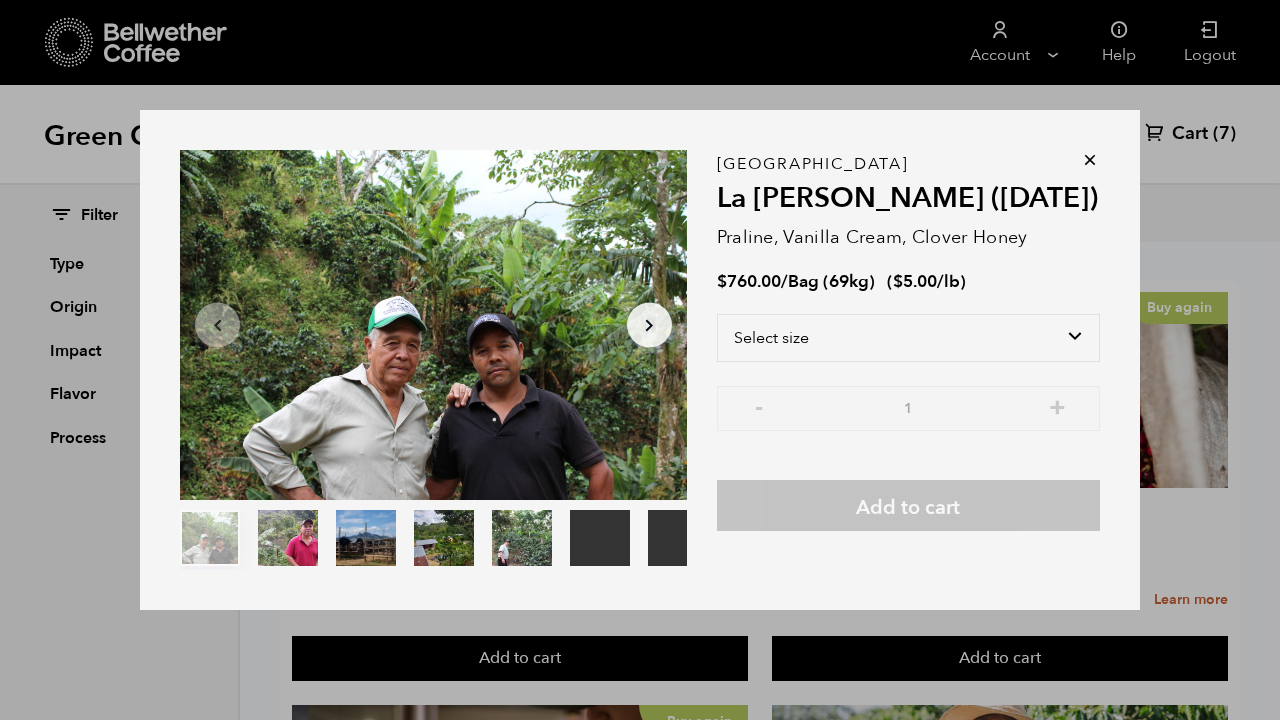 click on "Your browser does not support the video tag.
Your browser does not support the video tag.
Item 1 of 7
Your browser does not support the video tag.
Your browser does not support the video tag.
Arrow Left Arrow Right item 0 item 1 item 2 item 3 item 4 item 5 item 6 Item 1 of 7
Nicaragua
La Estrella (AUG 24)   Praline, Vanilla Cream, Clover Honey
$ 760.00 / Bag (69kg)
( $ 5.00 /lb )
Select size   Bag (69kg) (152 lbs)   -   1   +     Add to cart" at bounding box center [640, 360] 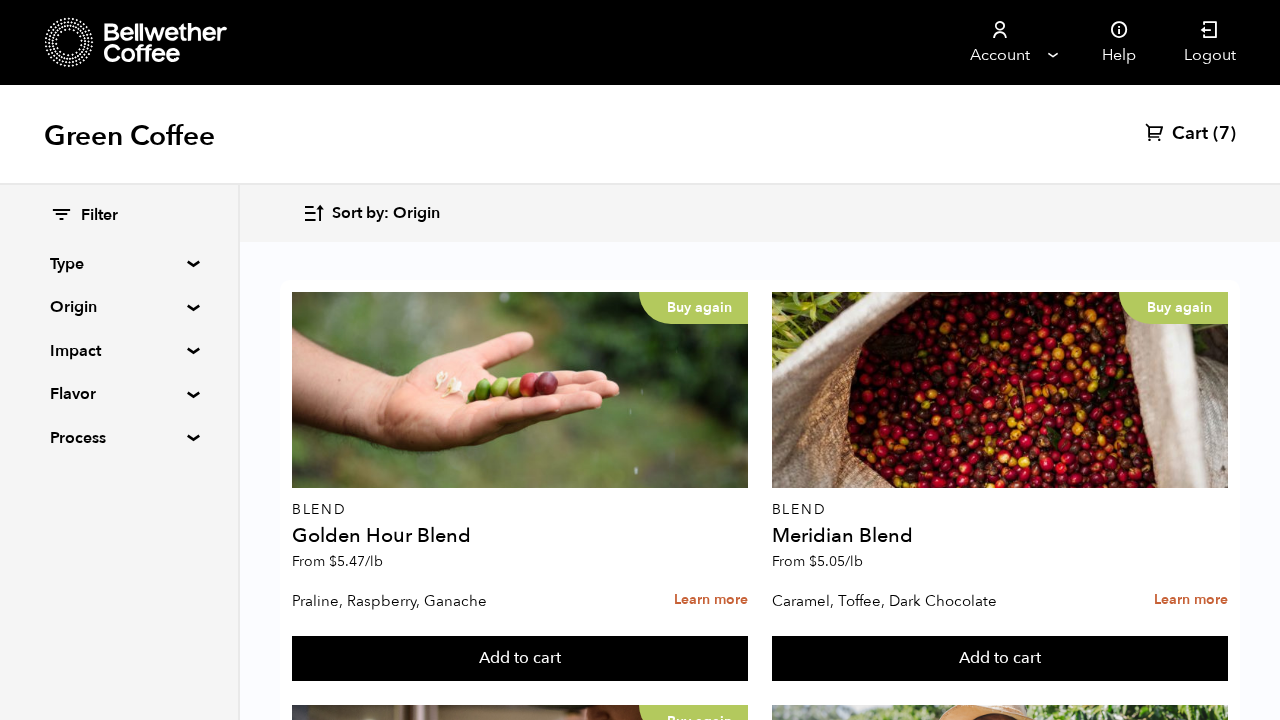 scroll, scrollTop: 1373, scrollLeft: 0, axis: vertical 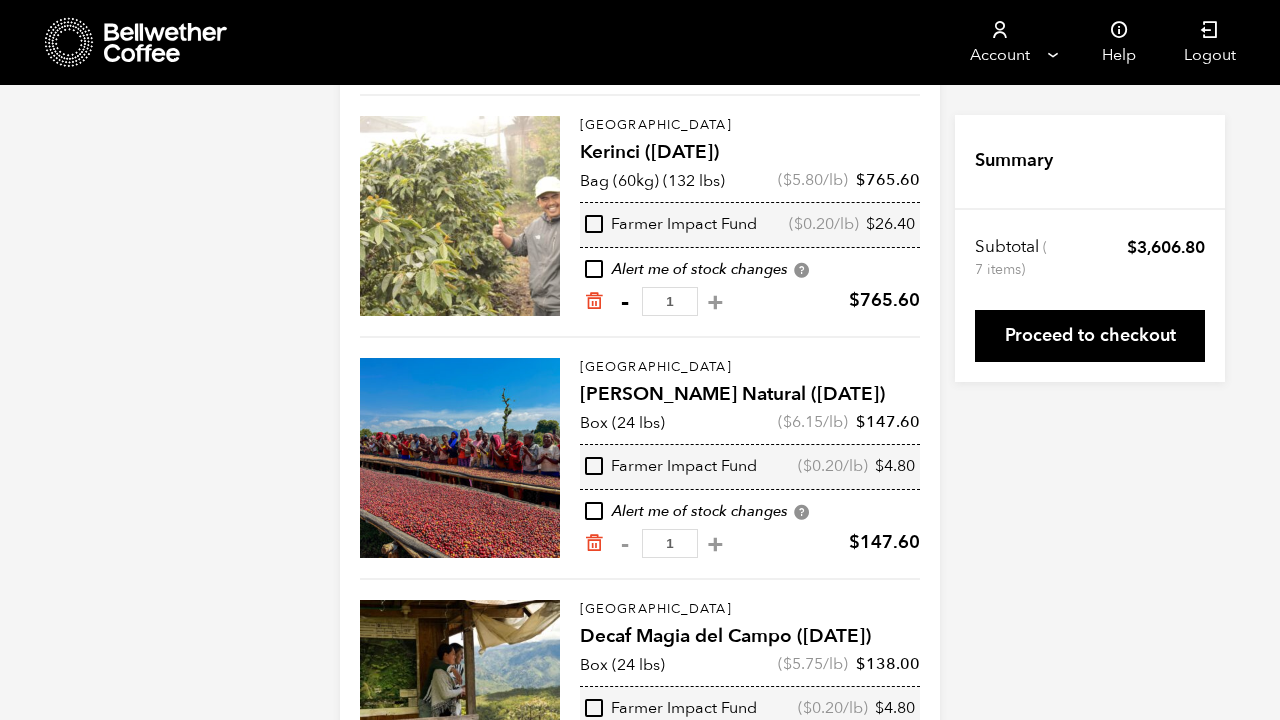 click on "-" at bounding box center (624, 302) 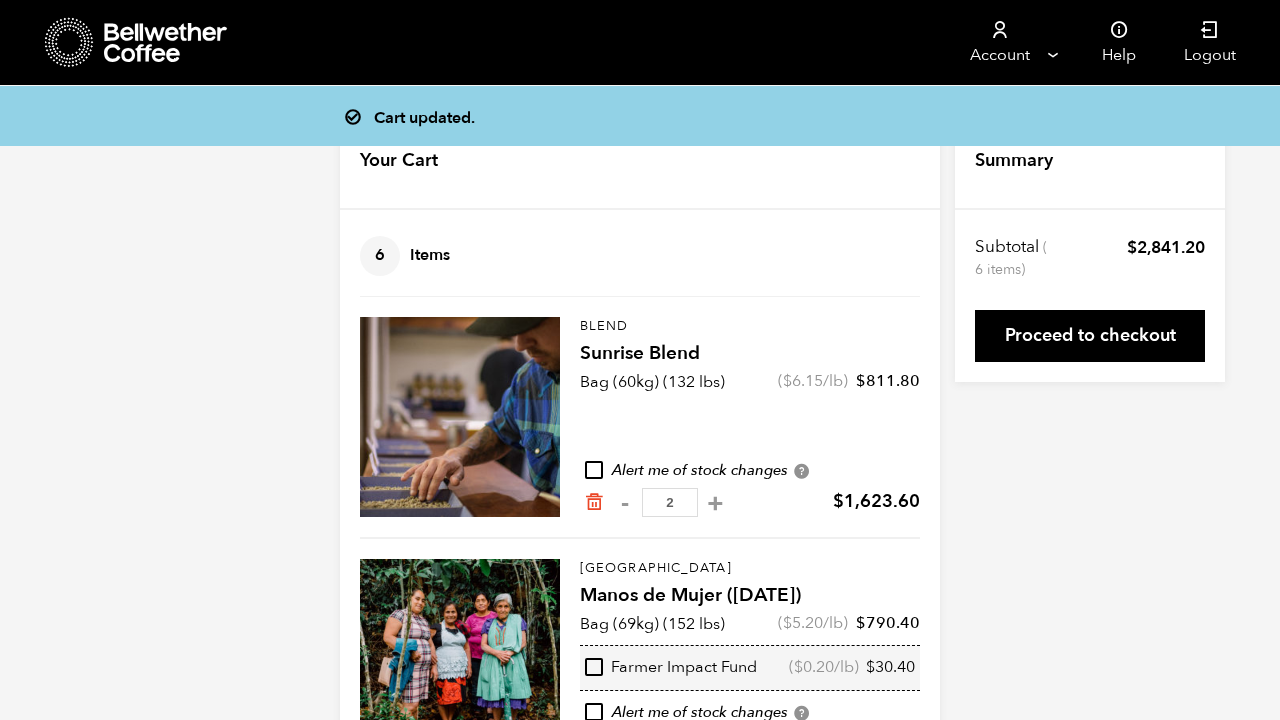 scroll, scrollTop: 0, scrollLeft: 0, axis: both 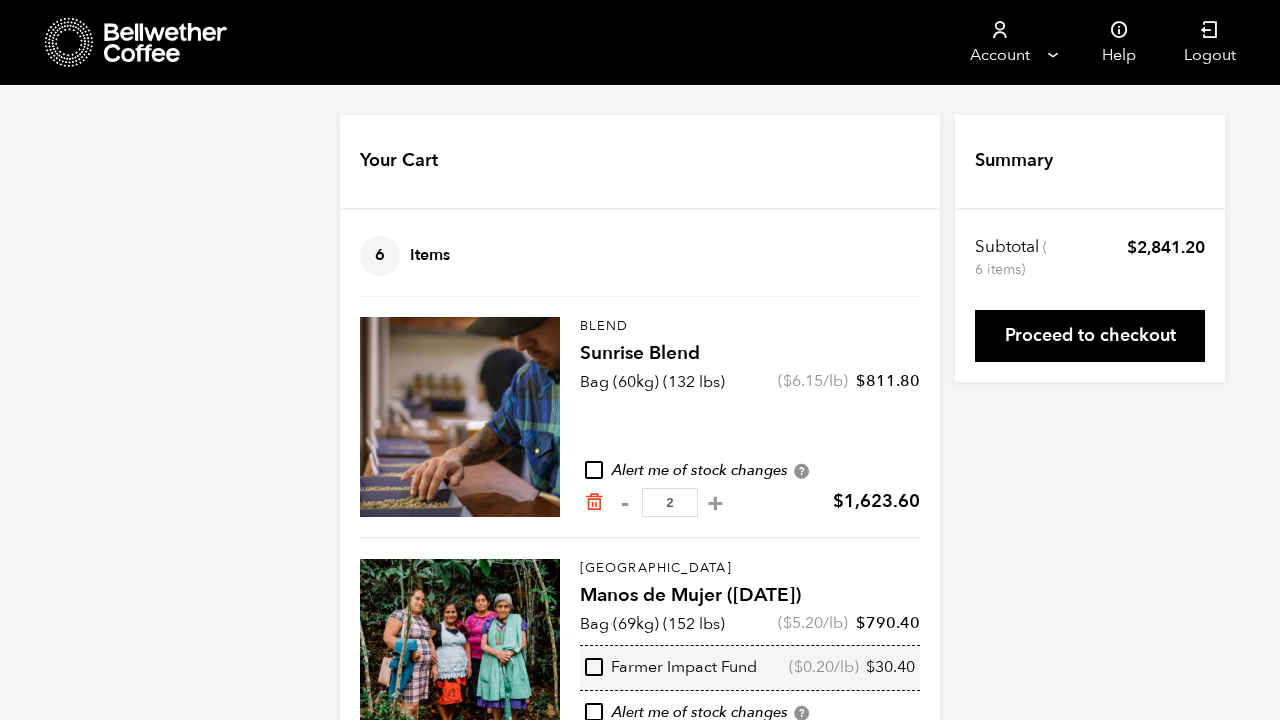 click 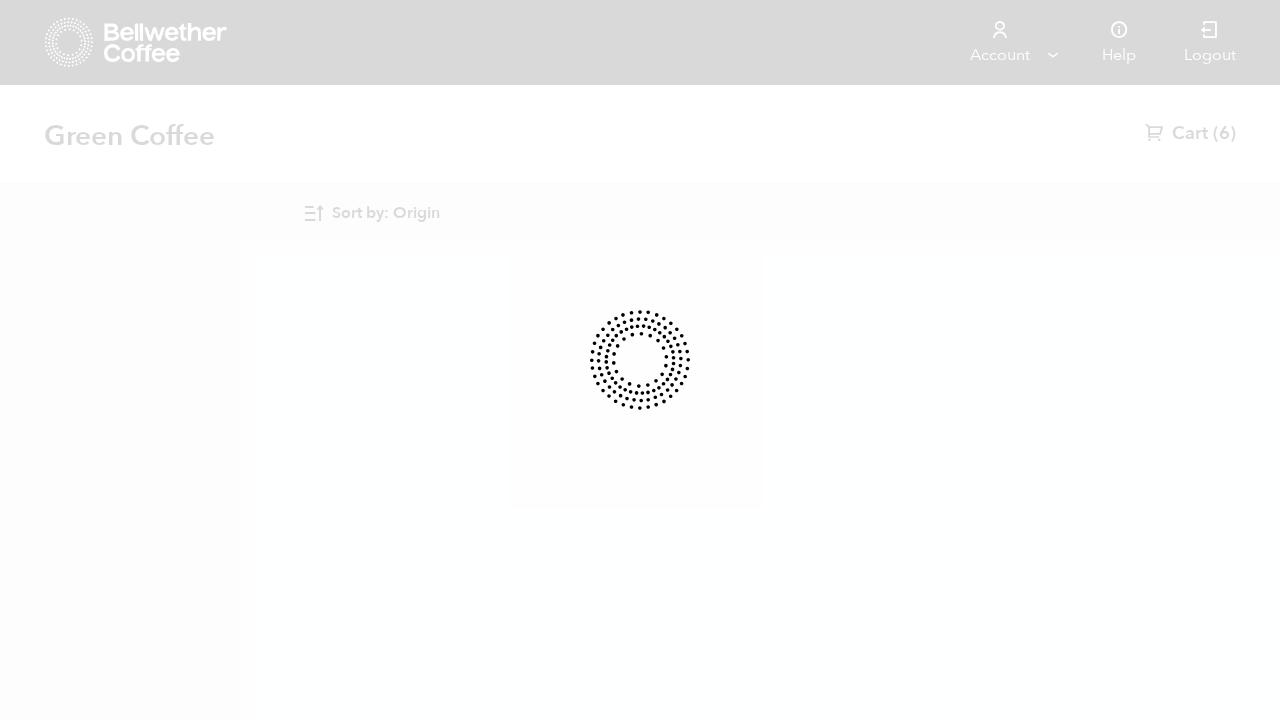 scroll, scrollTop: 0, scrollLeft: 0, axis: both 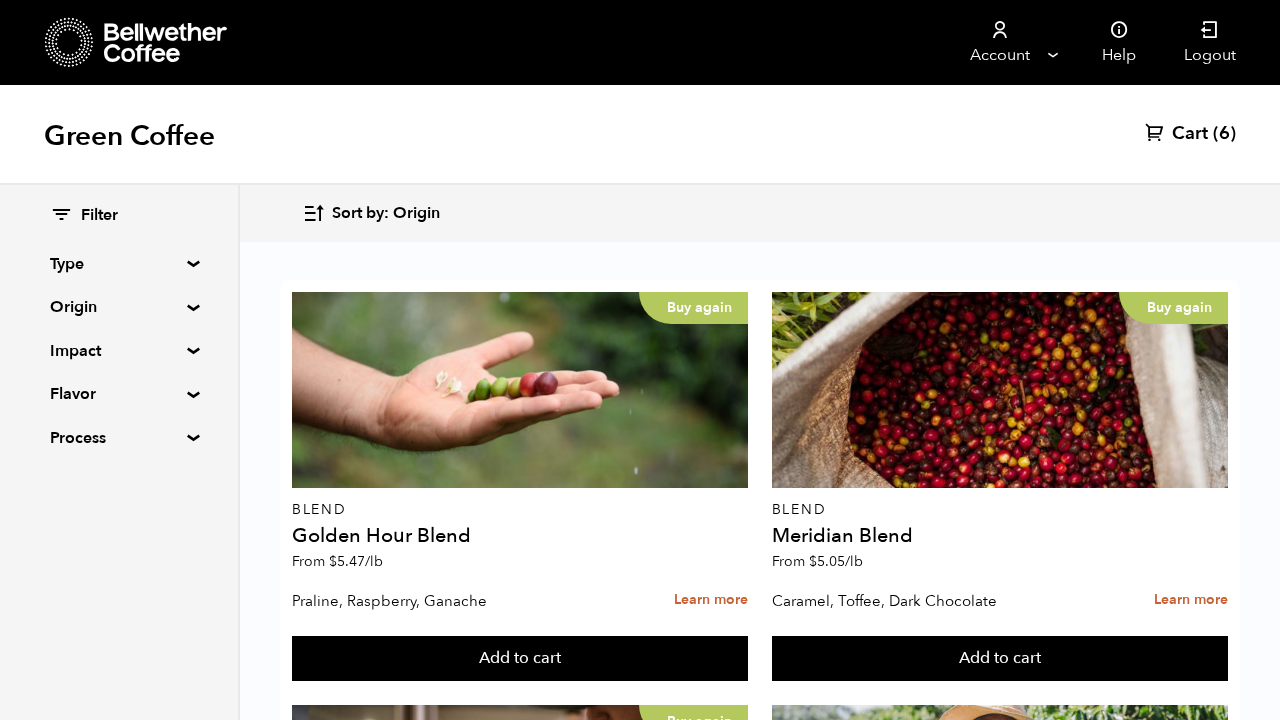click on "Flavor" at bounding box center (119, 394) 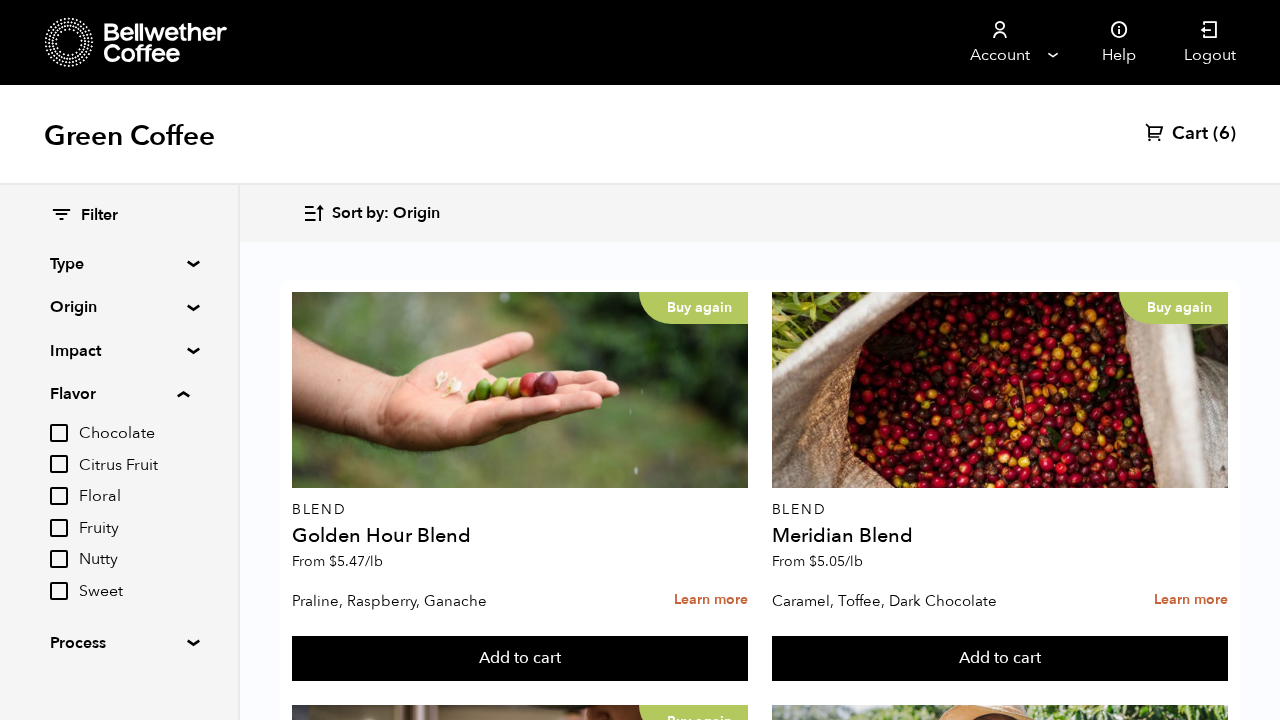 click on "Flavor" at bounding box center (119, 394) 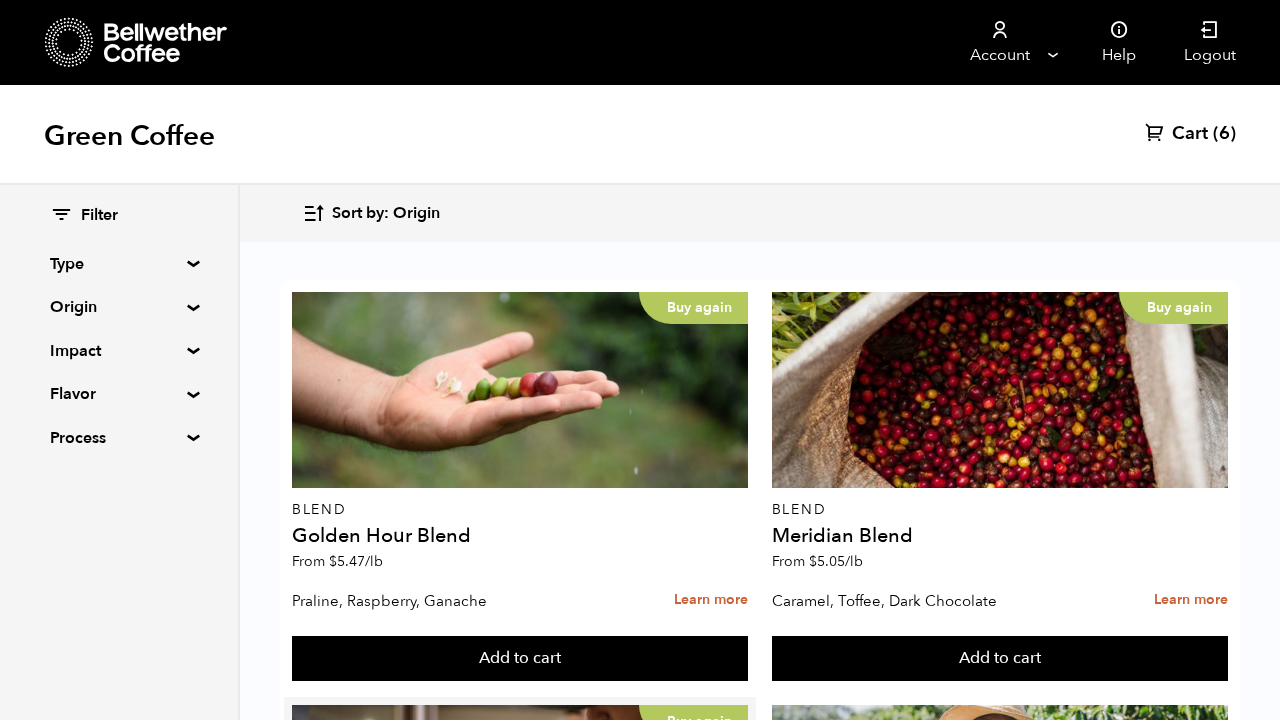 scroll, scrollTop: 1823, scrollLeft: 0, axis: vertical 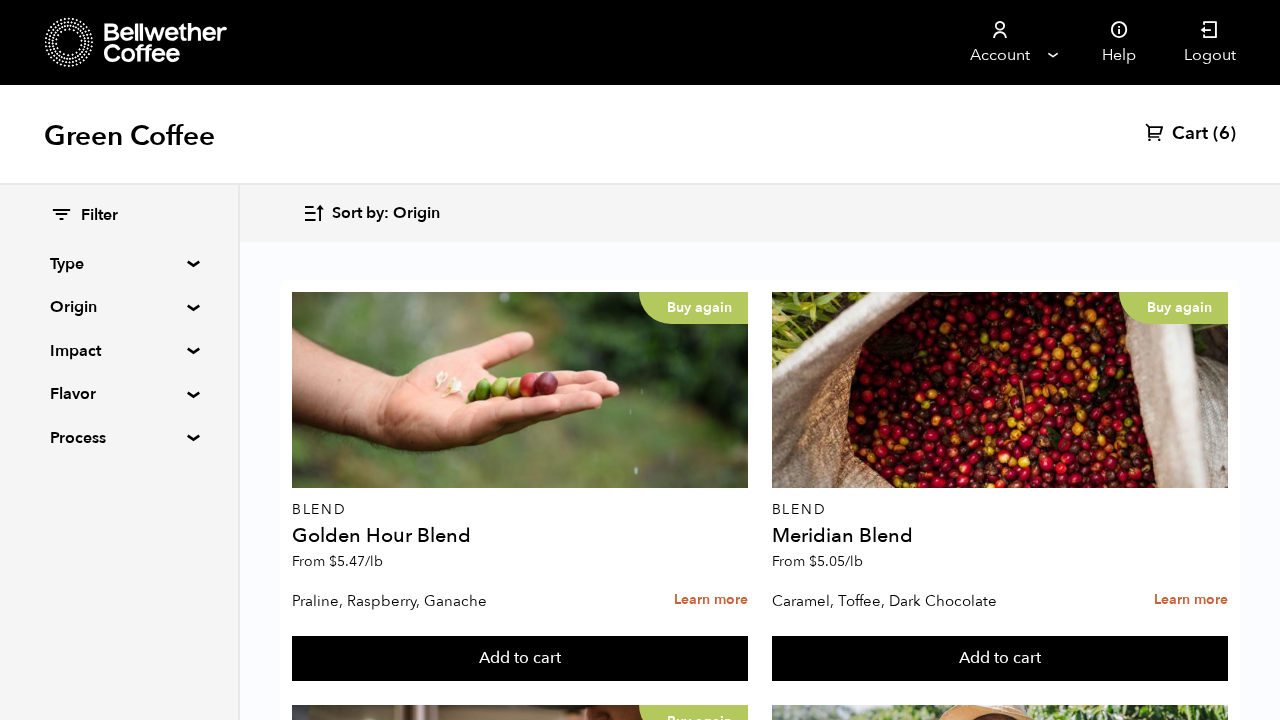 click on "Cart" at bounding box center [1190, 134] 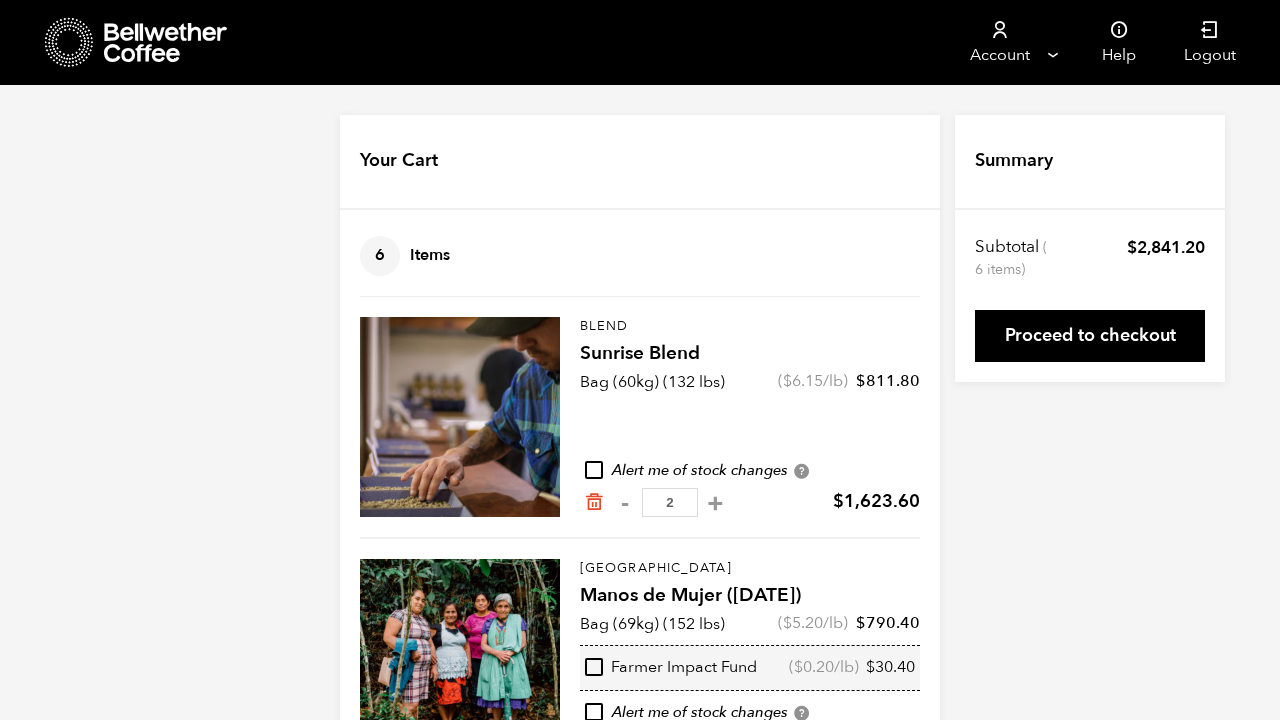 scroll, scrollTop: 0, scrollLeft: 0, axis: both 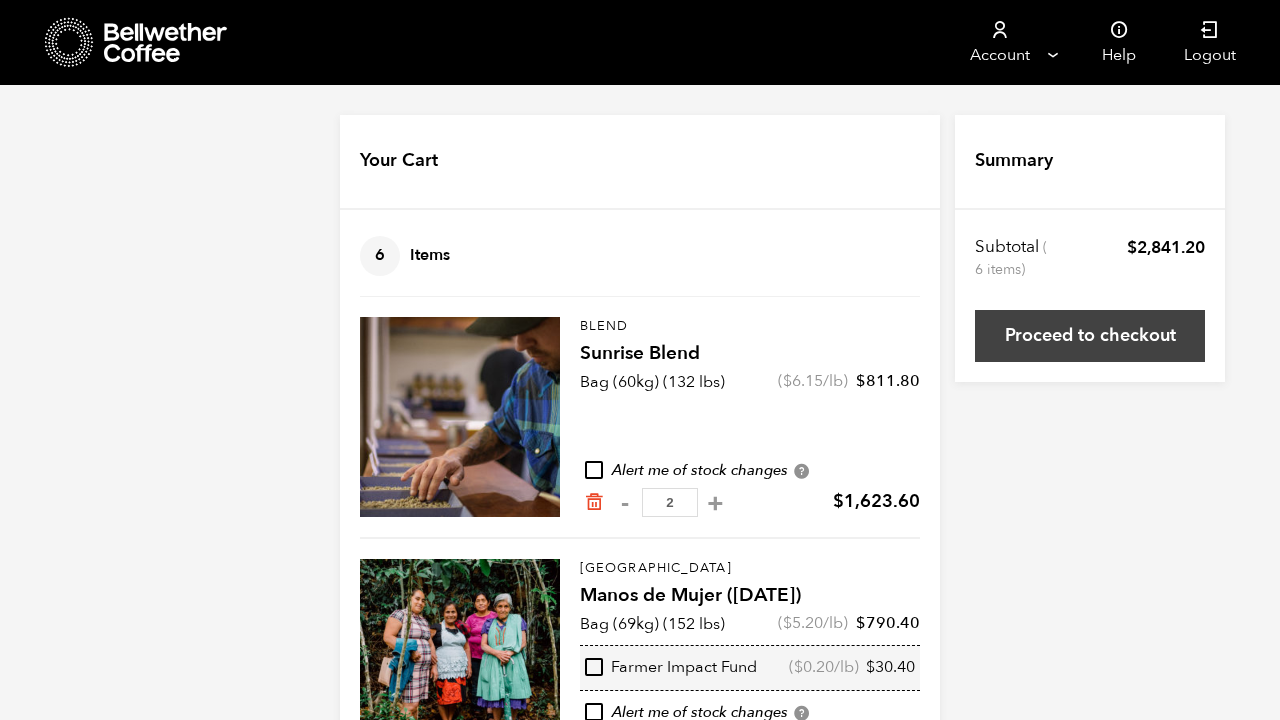 click on "Proceed to checkout" at bounding box center (1090, 336) 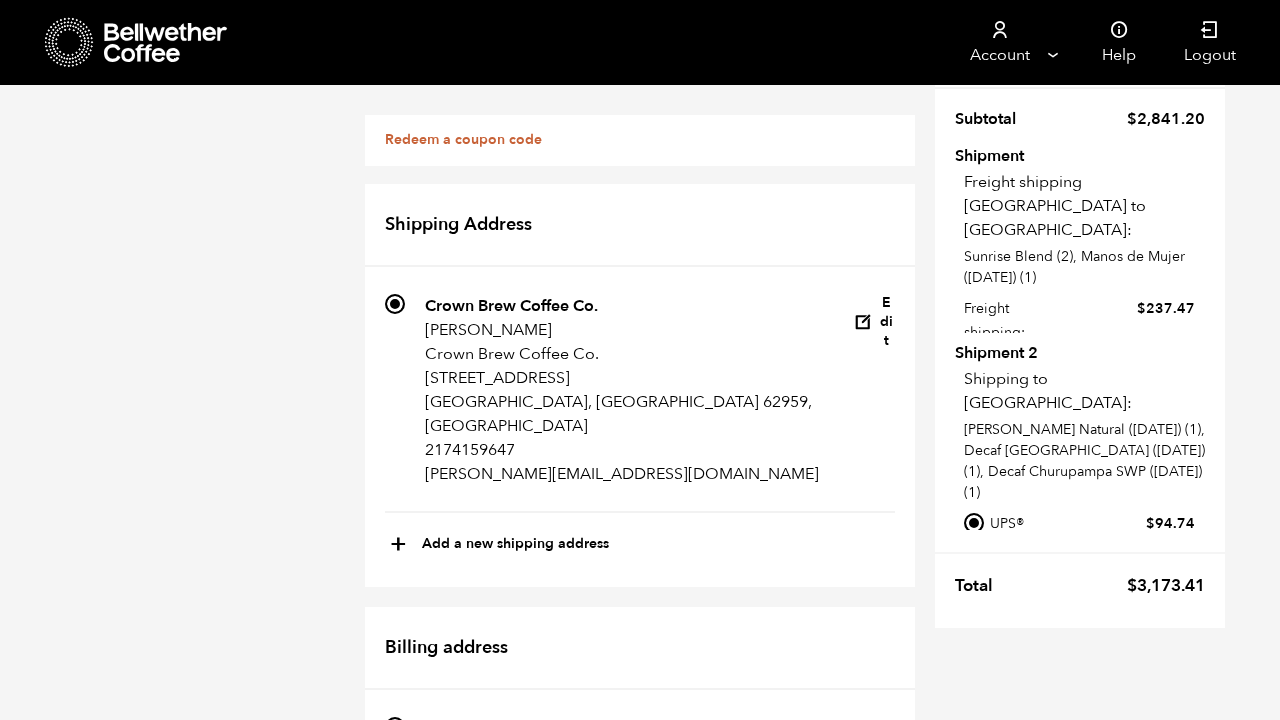scroll, scrollTop: 109, scrollLeft: 0, axis: vertical 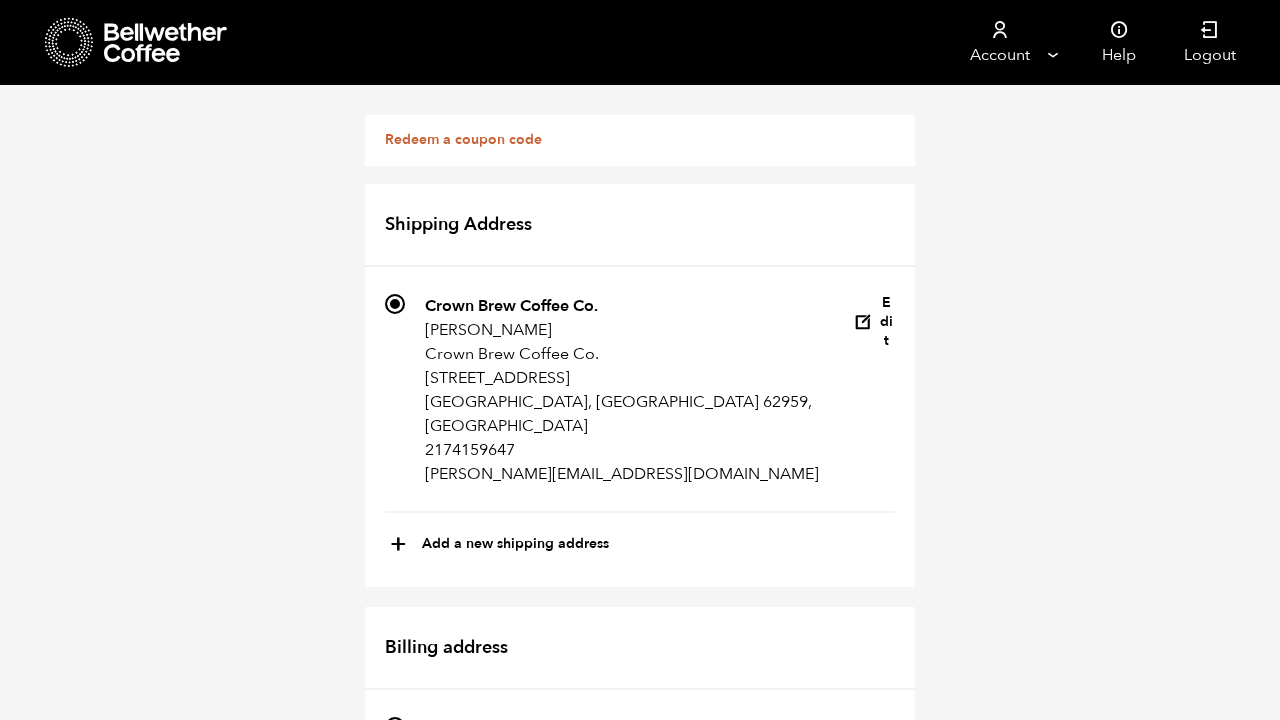 click on "Peru" at bounding box center [744, 2470] 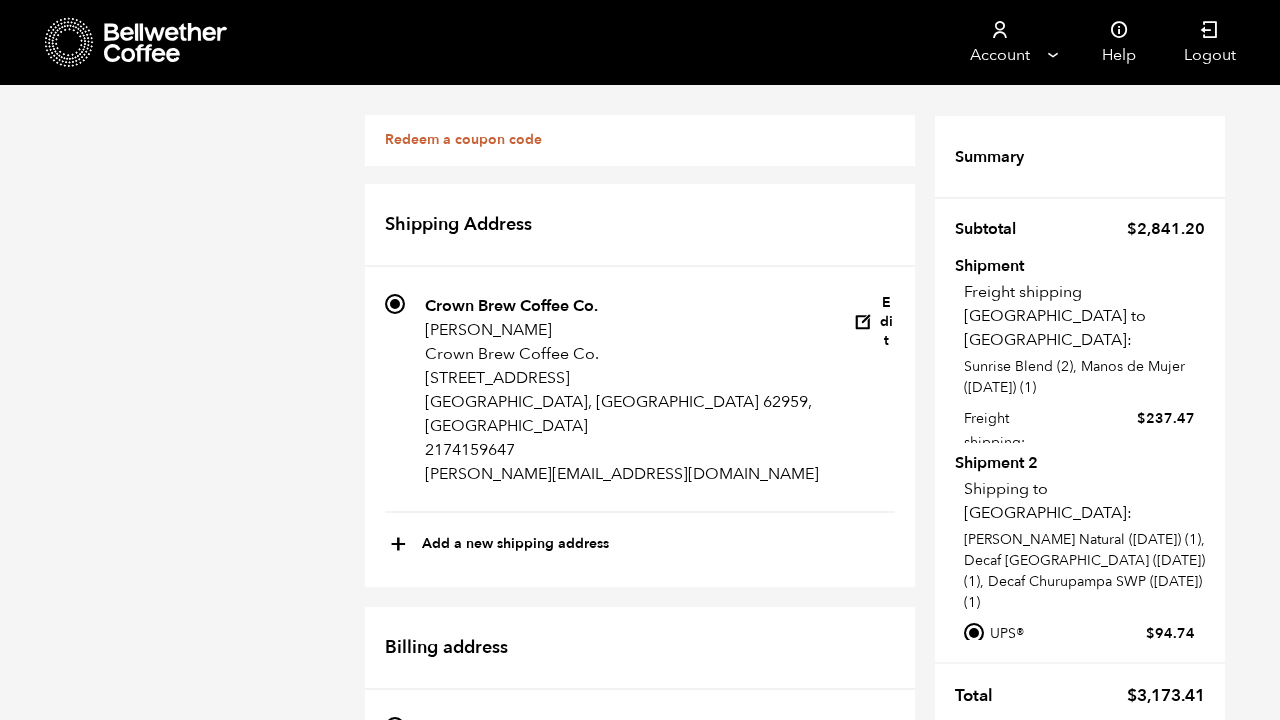 scroll, scrollTop: 0, scrollLeft: 0, axis: both 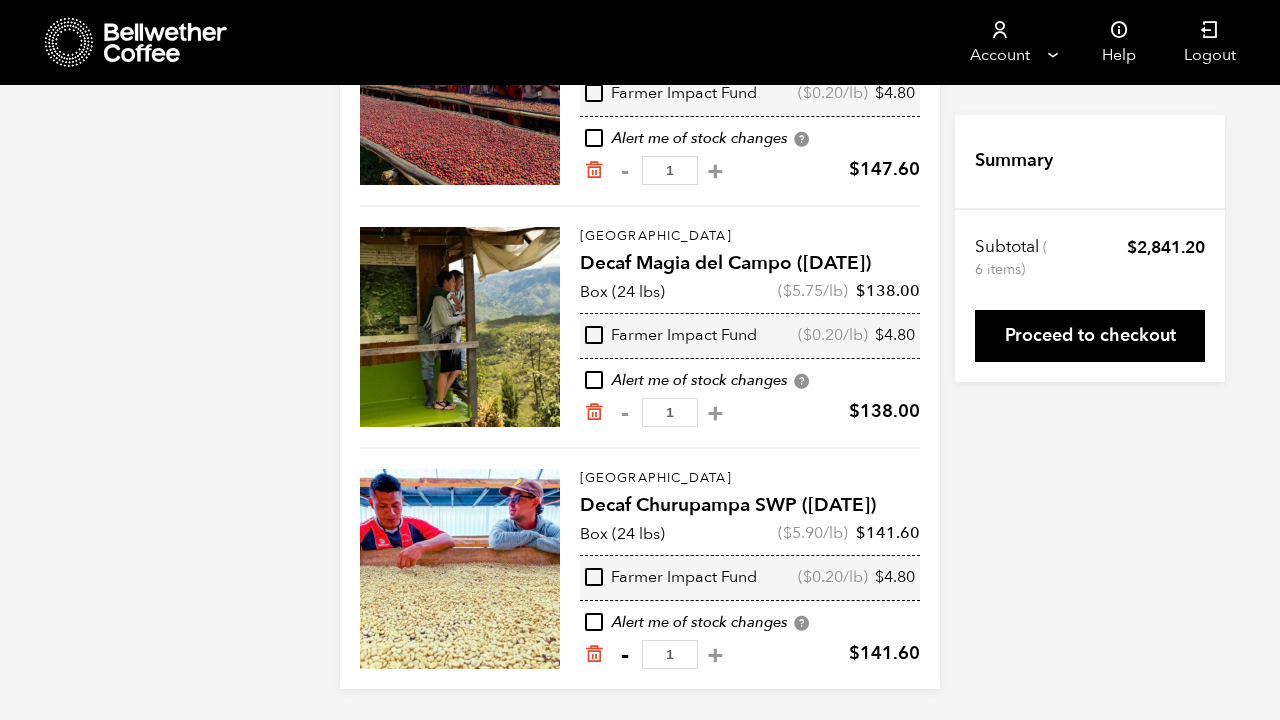 click on "-" at bounding box center (624, 655) 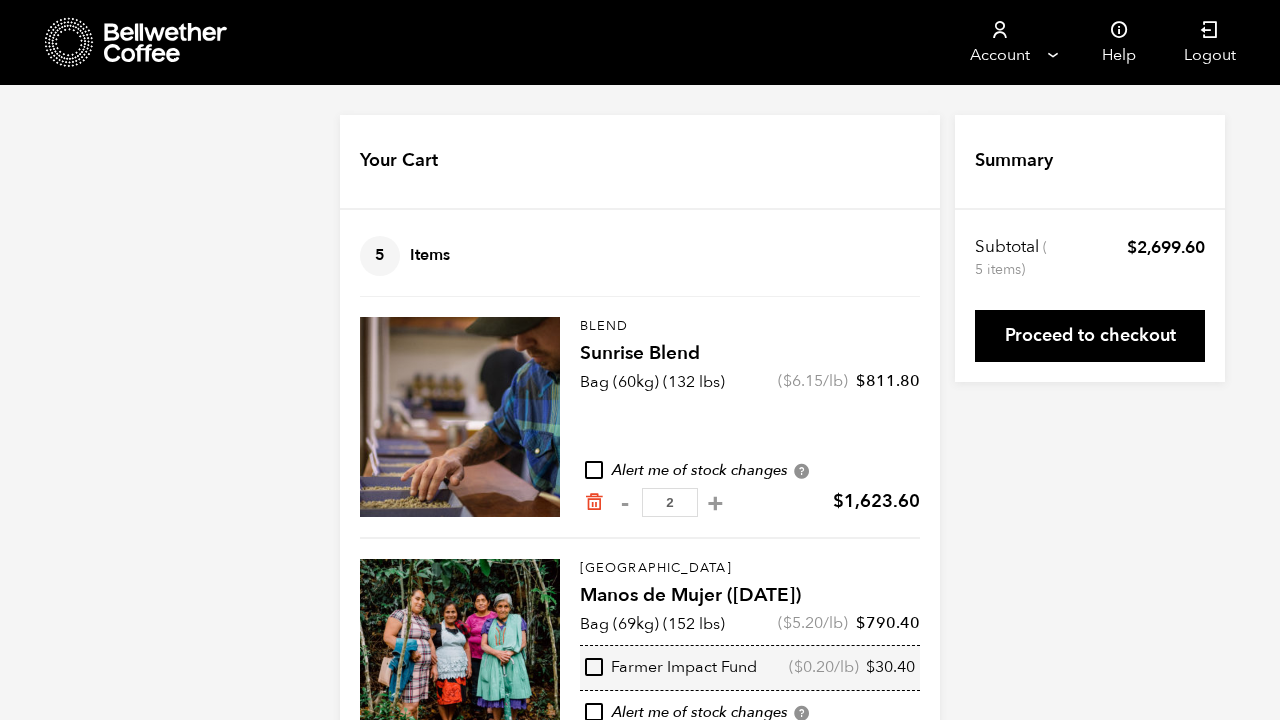 scroll, scrollTop: 0, scrollLeft: 0, axis: both 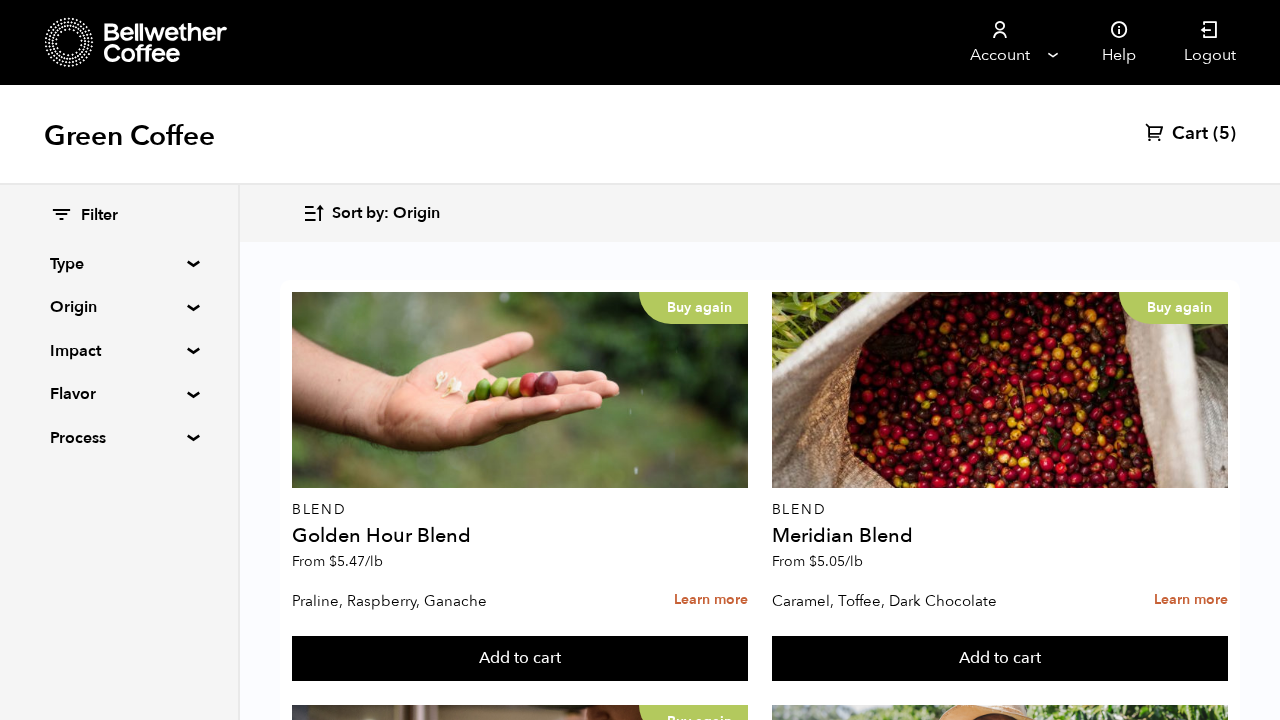 click at bounding box center [520, 1216] 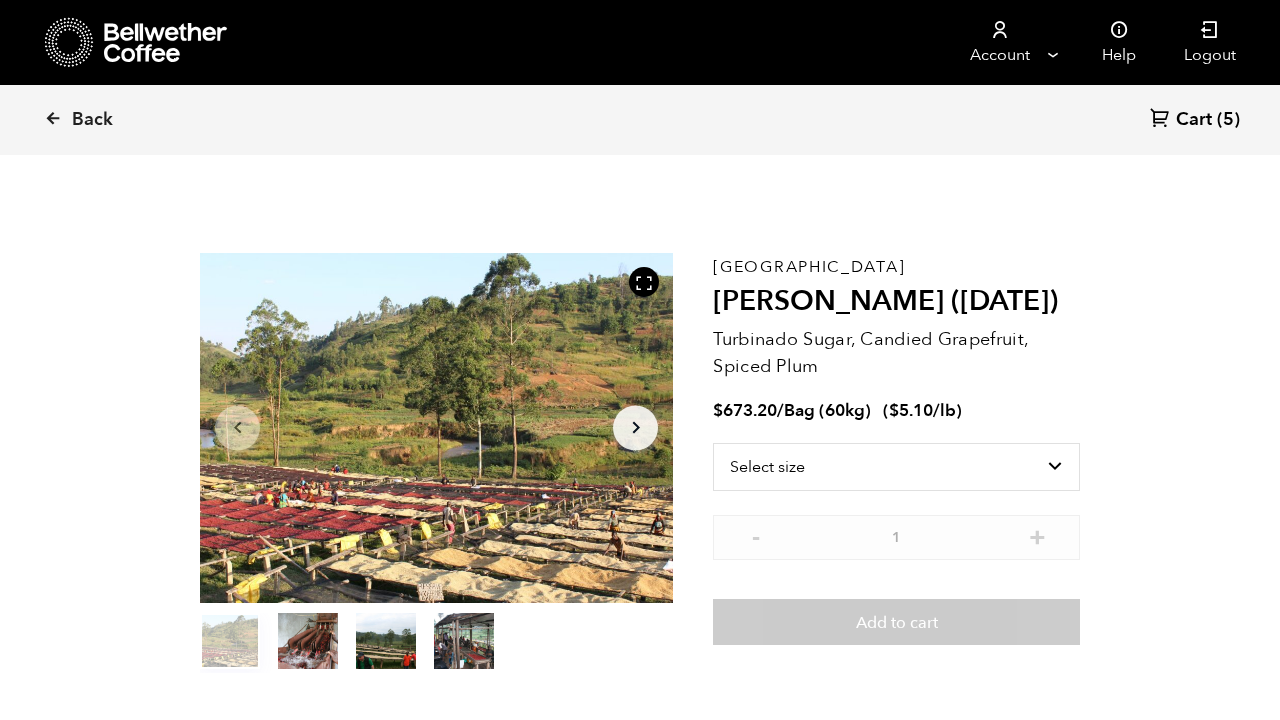 scroll, scrollTop: 0, scrollLeft: 0, axis: both 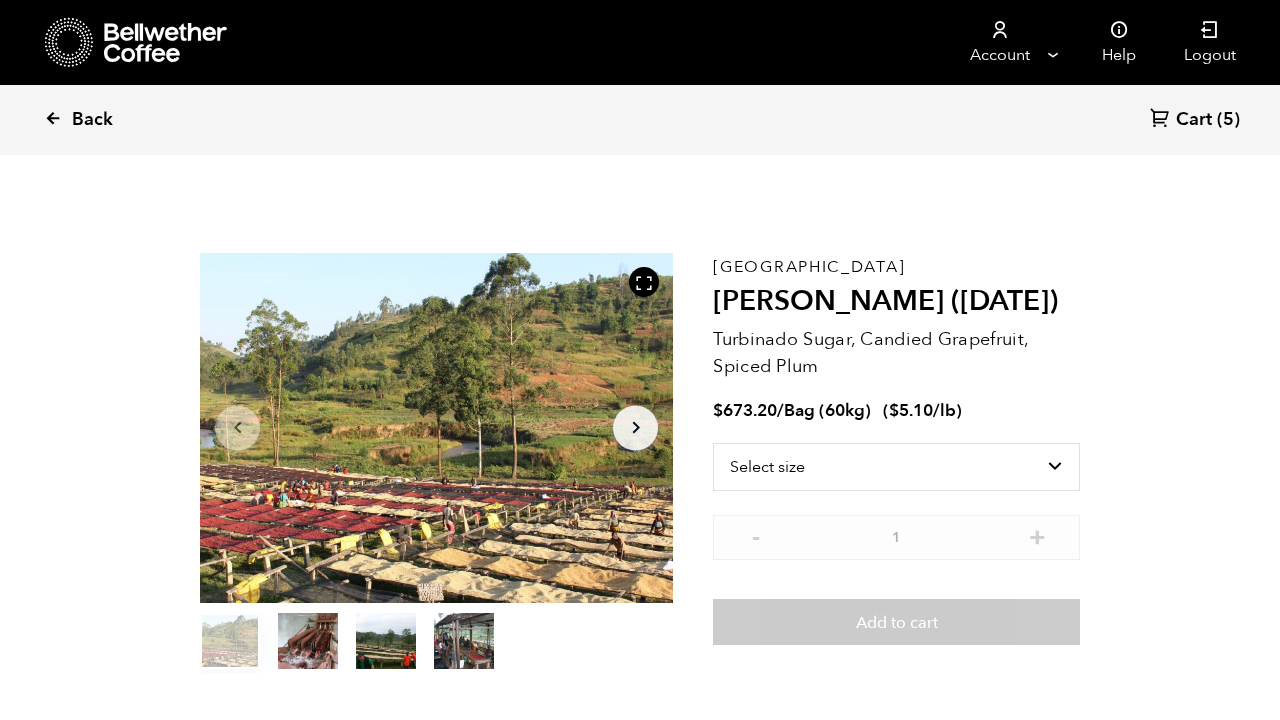 click at bounding box center [53, 118] 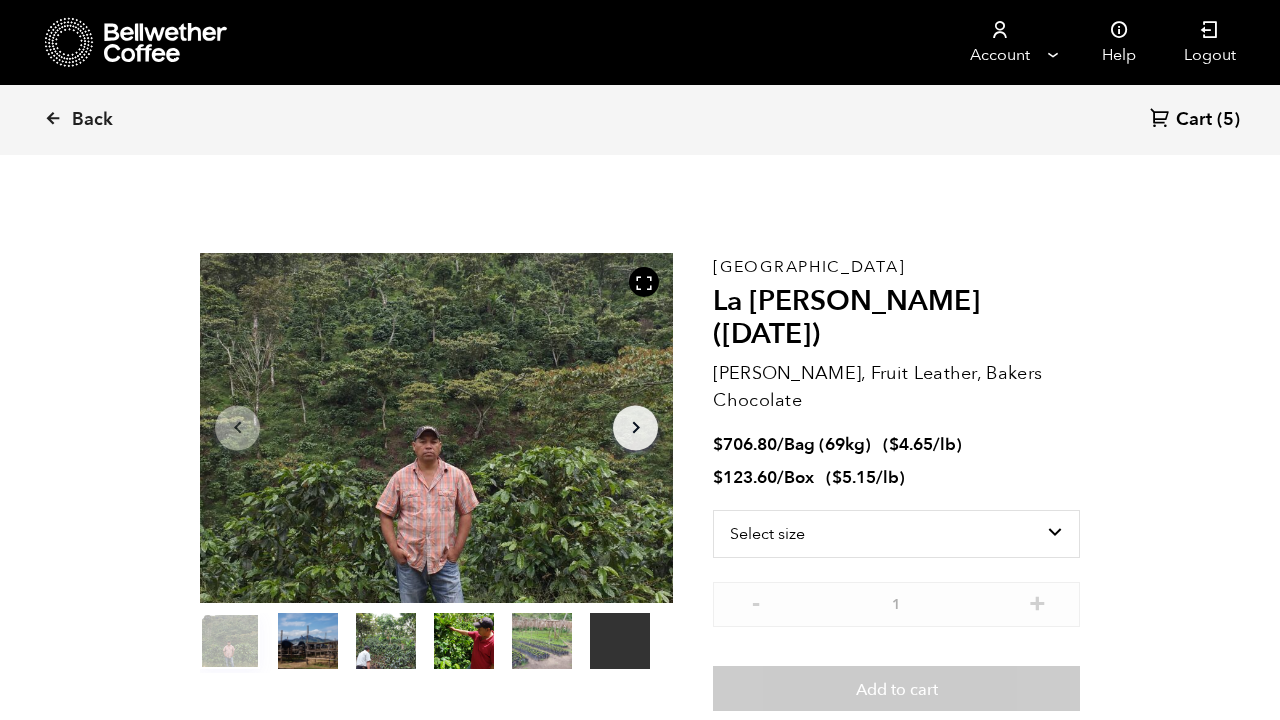 scroll, scrollTop: 0, scrollLeft: 0, axis: both 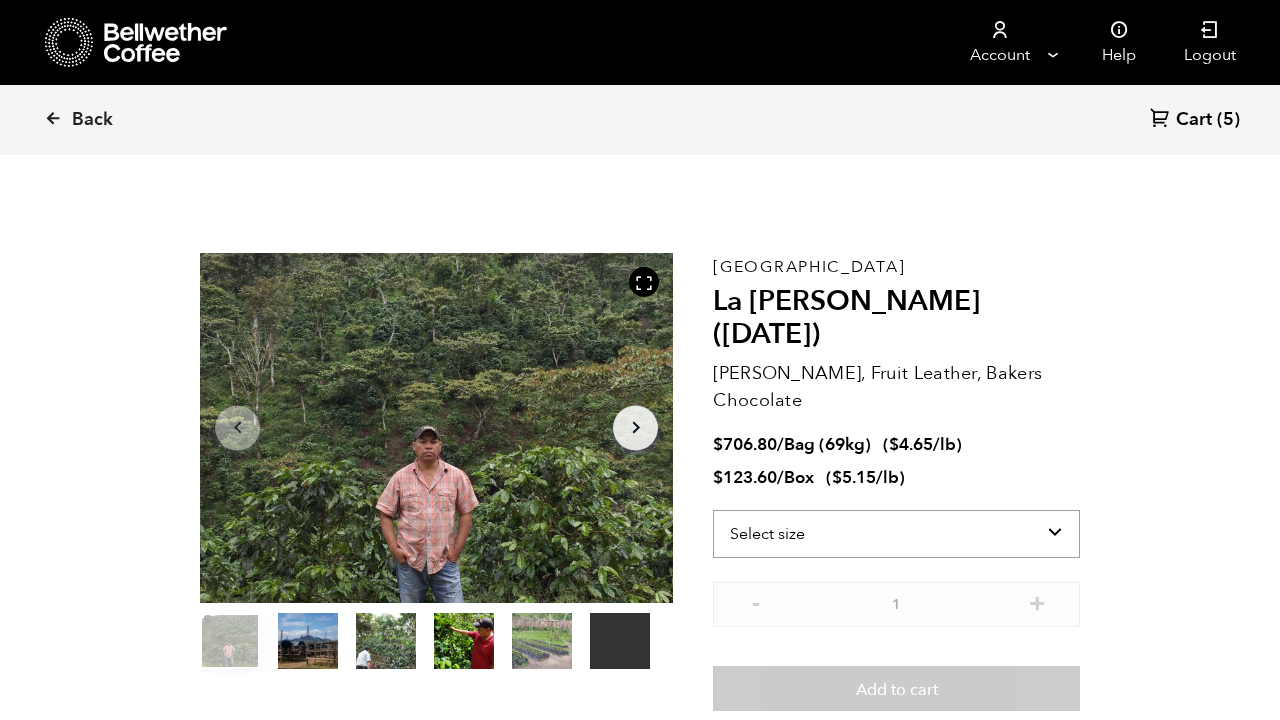 click on "Back
Cart   (5)
Your browser does not support the video tag.
Item 1 of 6
Your browser does not support the video tag.
Arrow Left Arrow Right item 0 item 1 item 2 item 3 item 4 item 5 Item 1 of 6
Nicaragua
La [PERSON_NAME] ([DATE])   Almond Brittle, Fruit Leather, Bakers Chocolate
$ 706.80 / Bag (69kg)
( $ 4.65 /lb )
$ 123.60 / Box
( $ 5.15 /lb )
Select size   Bag (69kg) (152 lbs) Box (24 lbs)   -   1   +     Add to cart
About this coffee
Impact: Living Income Pricing  Farmer Impact Fund           Elevation   [DATE]-[DATE] MASL           Process   Washed           Cultivar   Bourbon, Catuai, Caturra                 Impact     Flavor" at bounding box center (640, 2123) 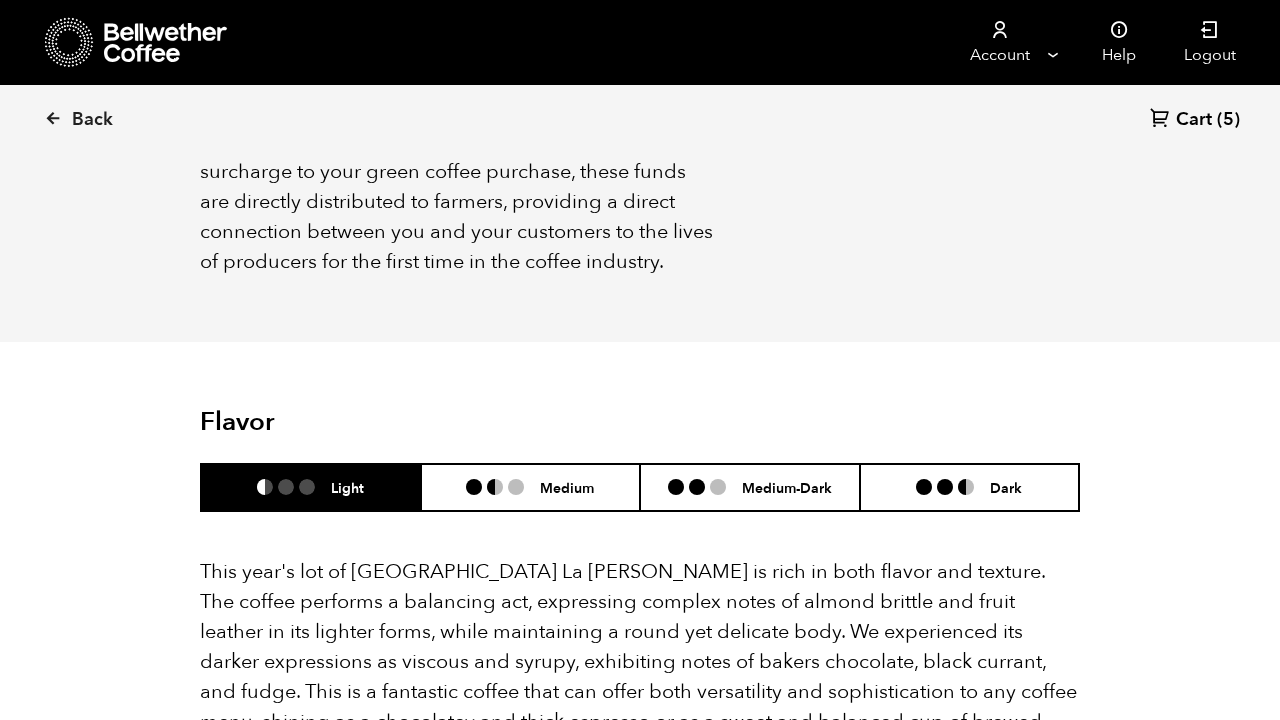 scroll, scrollTop: 1798, scrollLeft: 0, axis: vertical 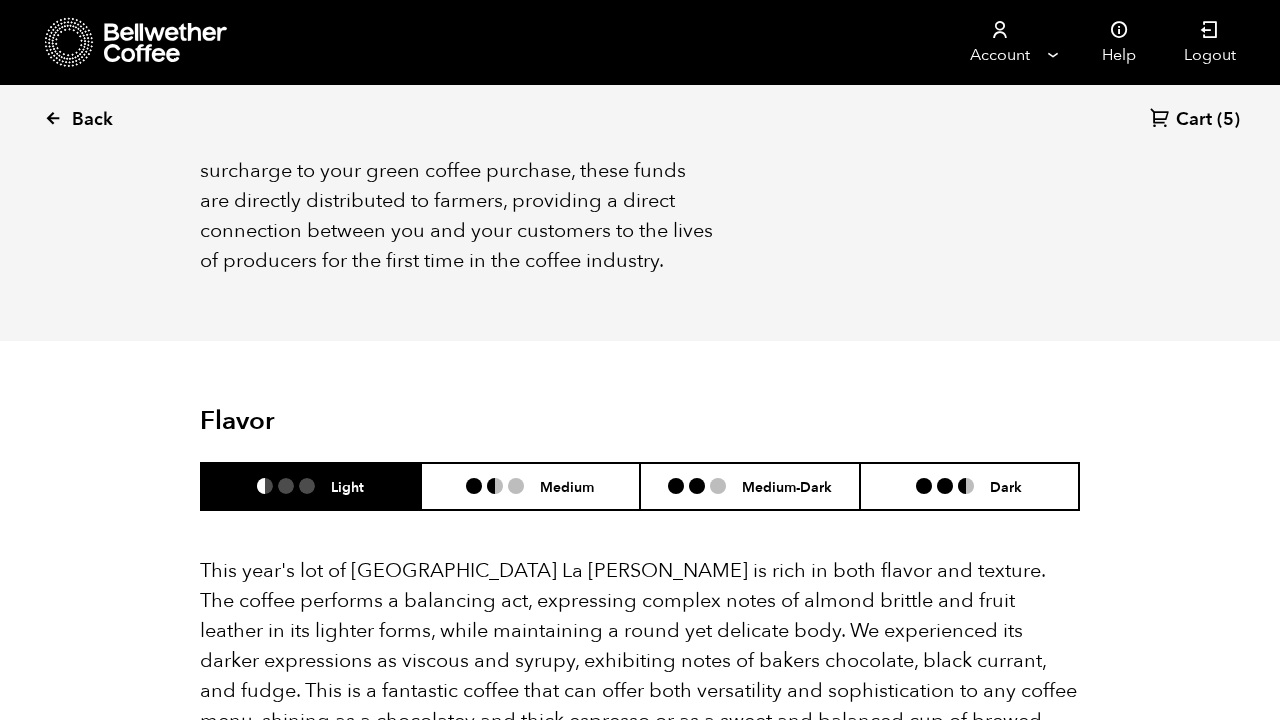 click on "Back" at bounding box center (92, 120) 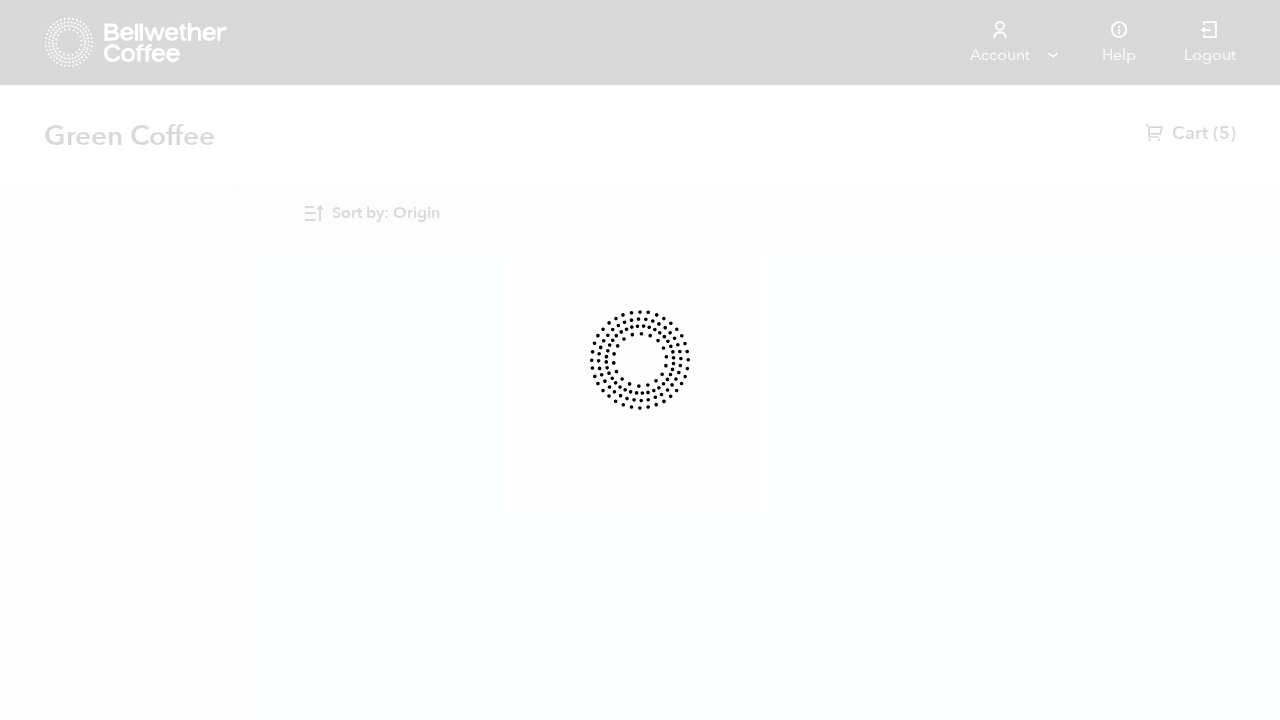 scroll, scrollTop: 0, scrollLeft: 0, axis: both 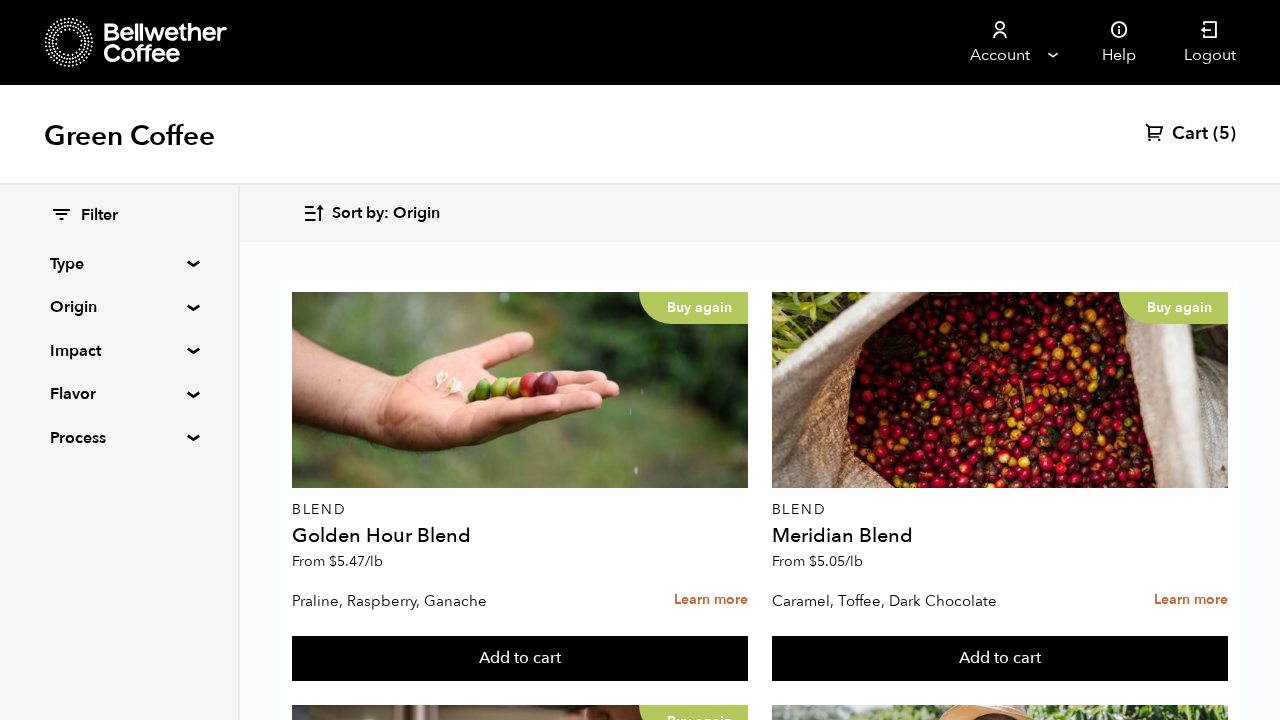 click on "Cart   (5)" at bounding box center (1190, 134) 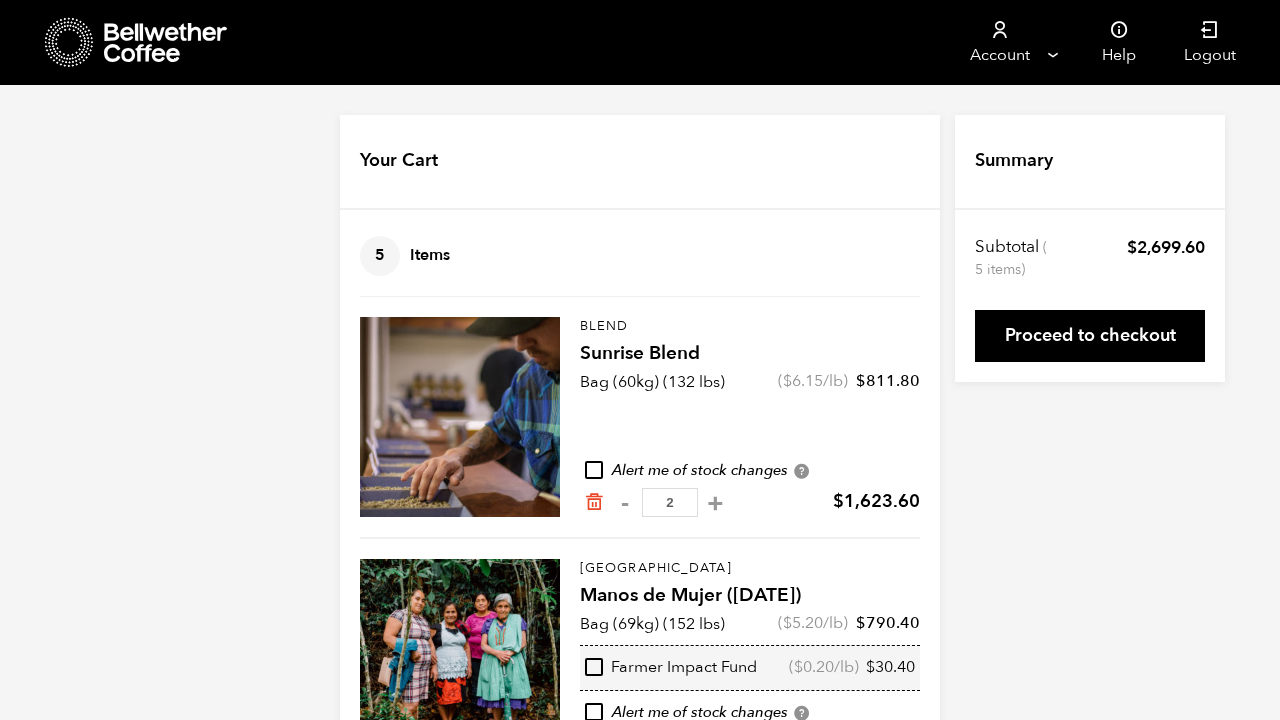 scroll, scrollTop: 0, scrollLeft: 0, axis: both 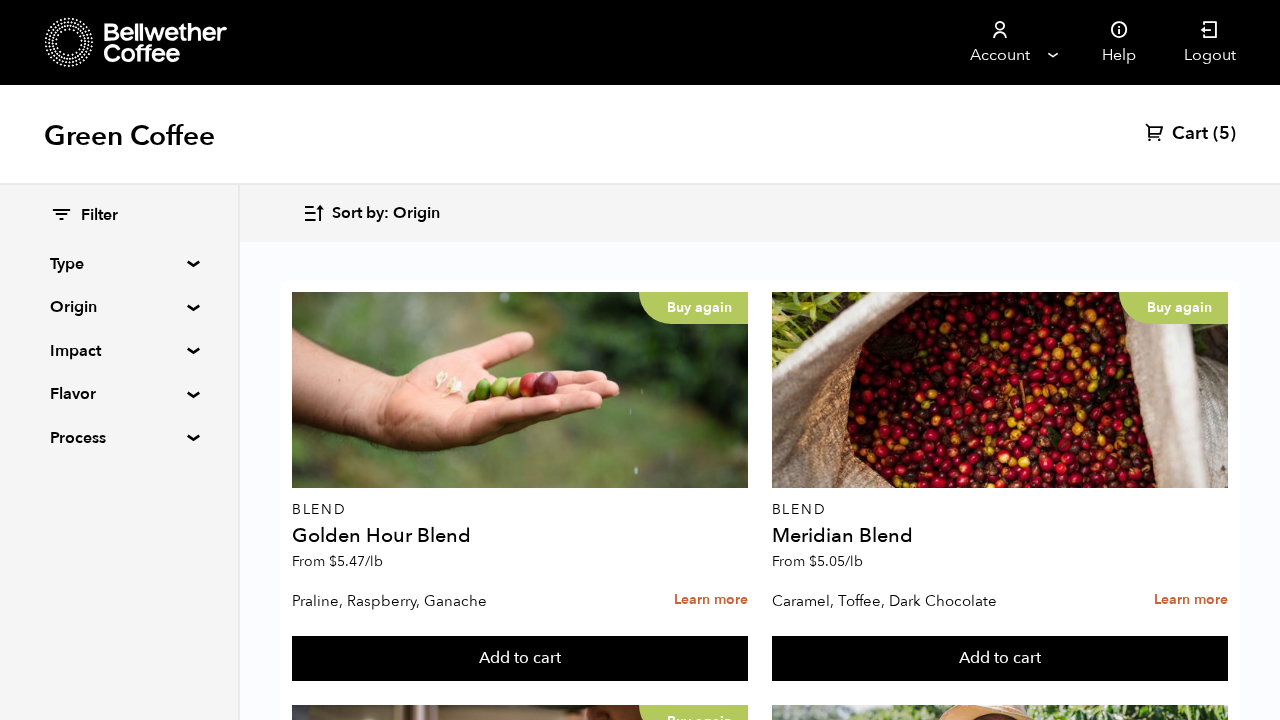 click on "Flavor" at bounding box center [119, 394] 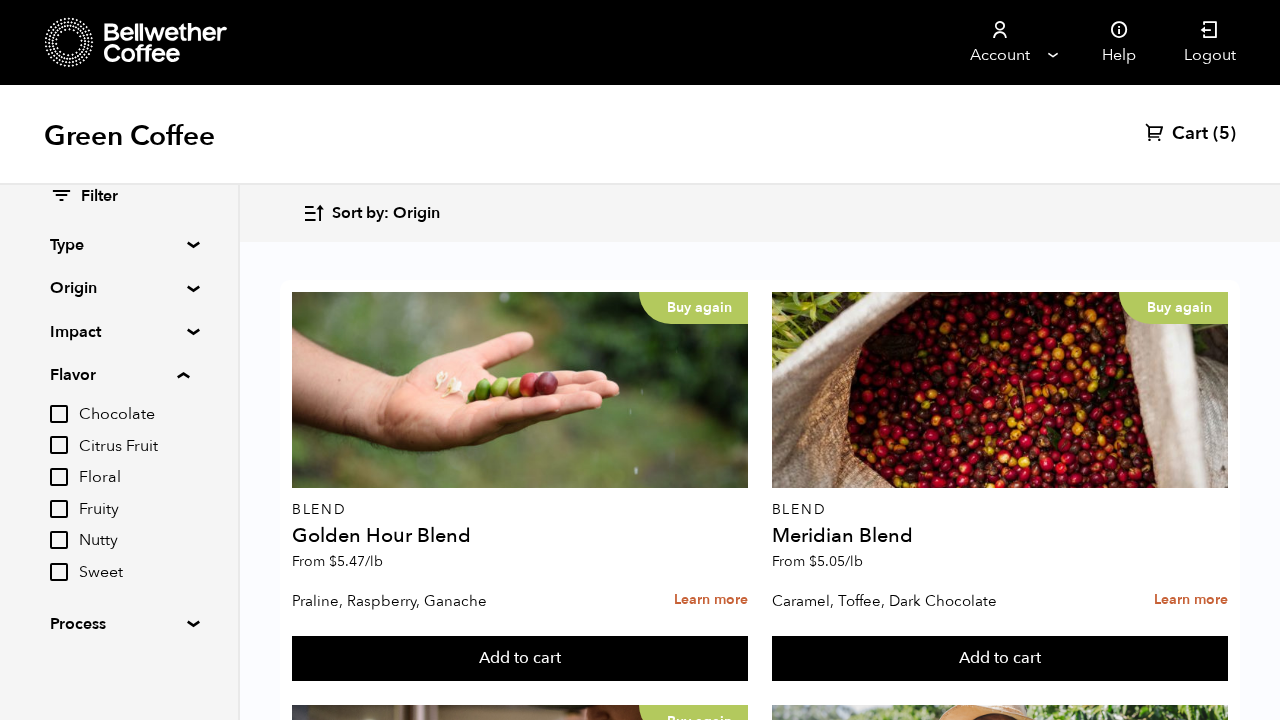 scroll, scrollTop: 17, scrollLeft: 0, axis: vertical 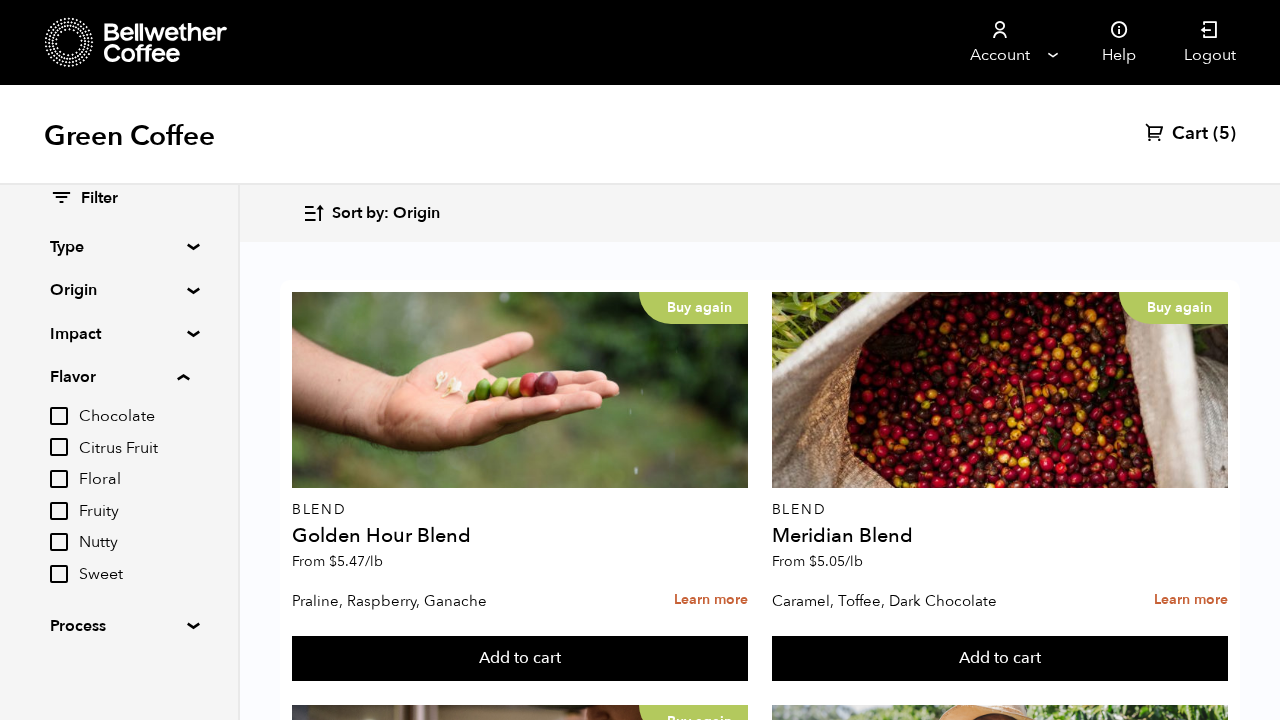 click on "Fruity" at bounding box center [134, 512] 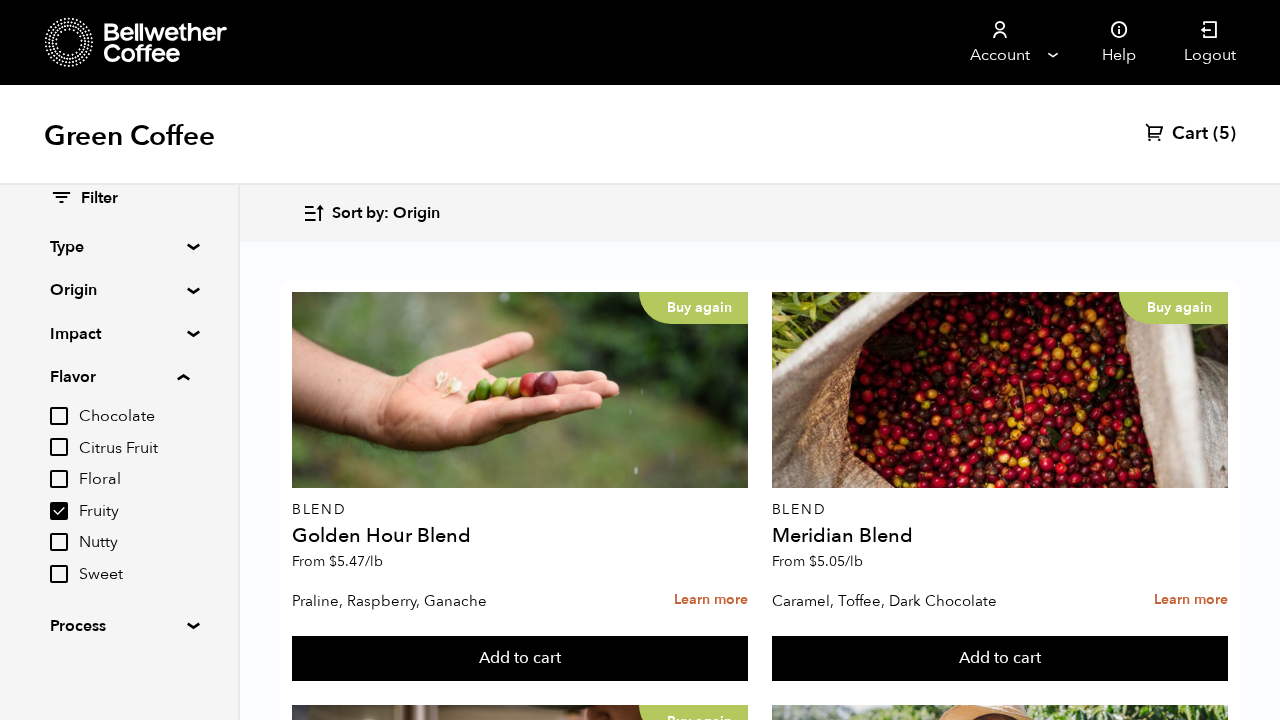 checkbox on "true" 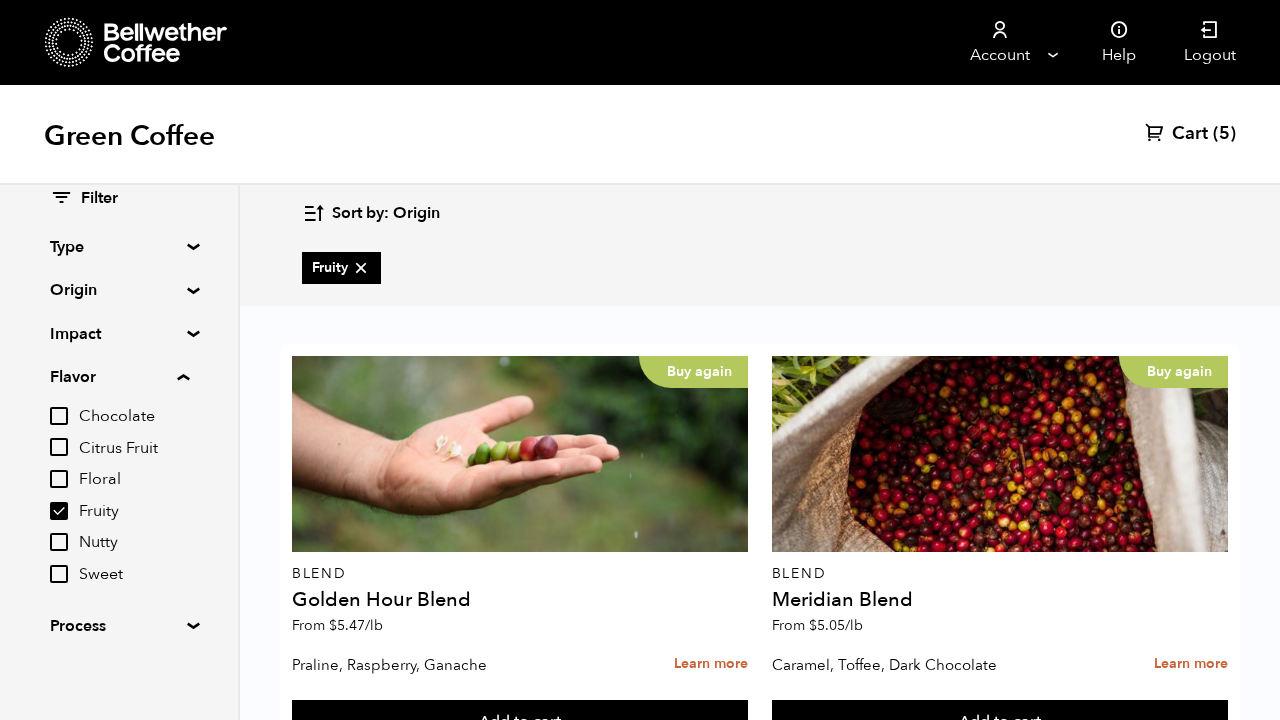 scroll, scrollTop: 2967, scrollLeft: 0, axis: vertical 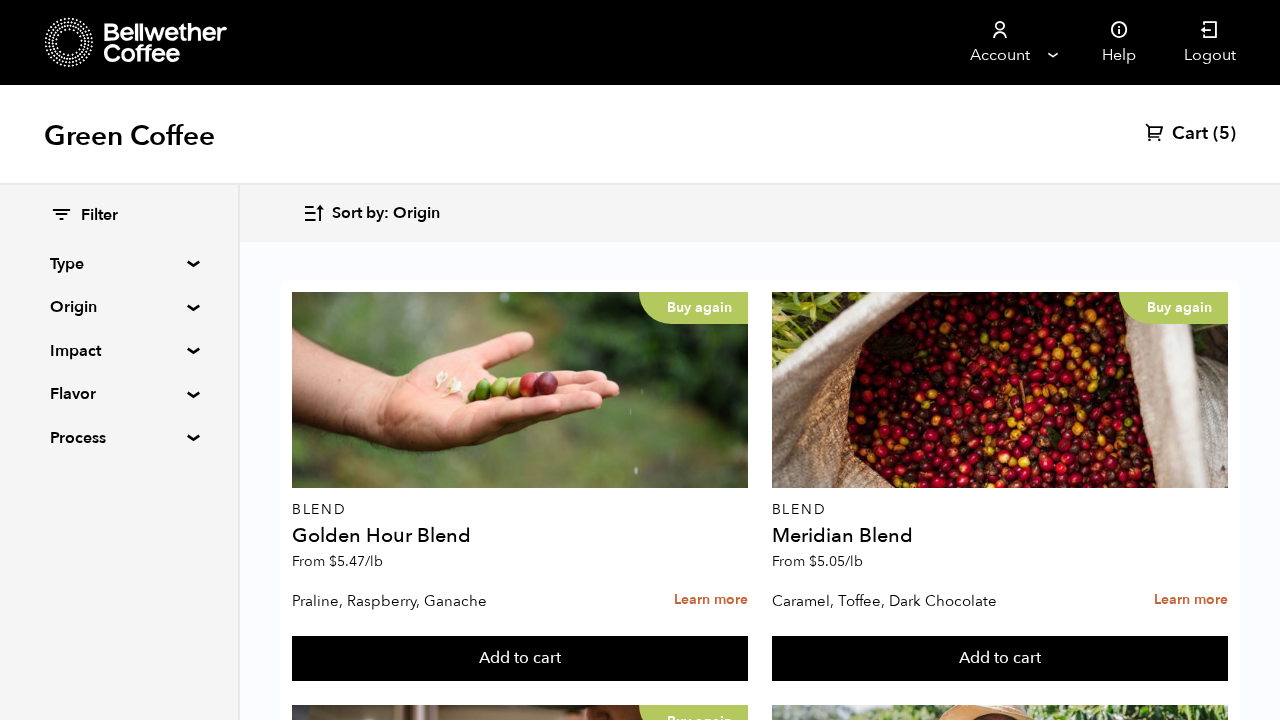 click at bounding box center (520, 1216) 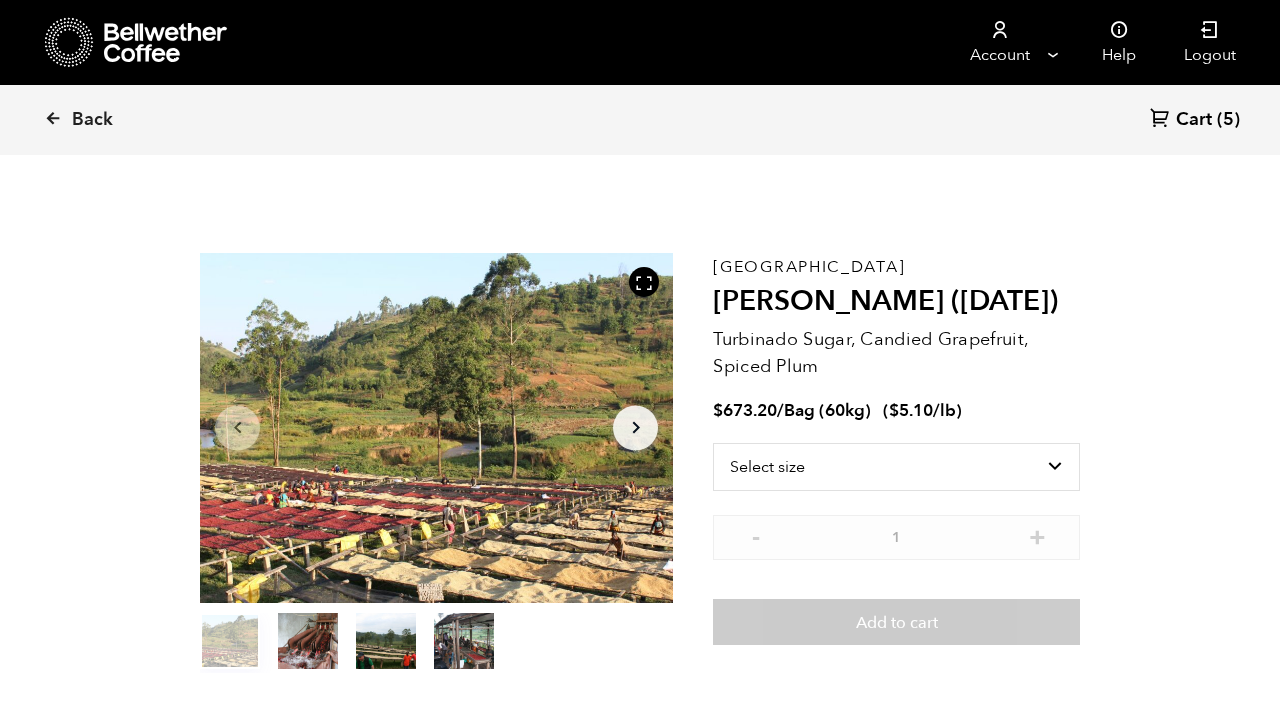 scroll, scrollTop: 0, scrollLeft: 0, axis: both 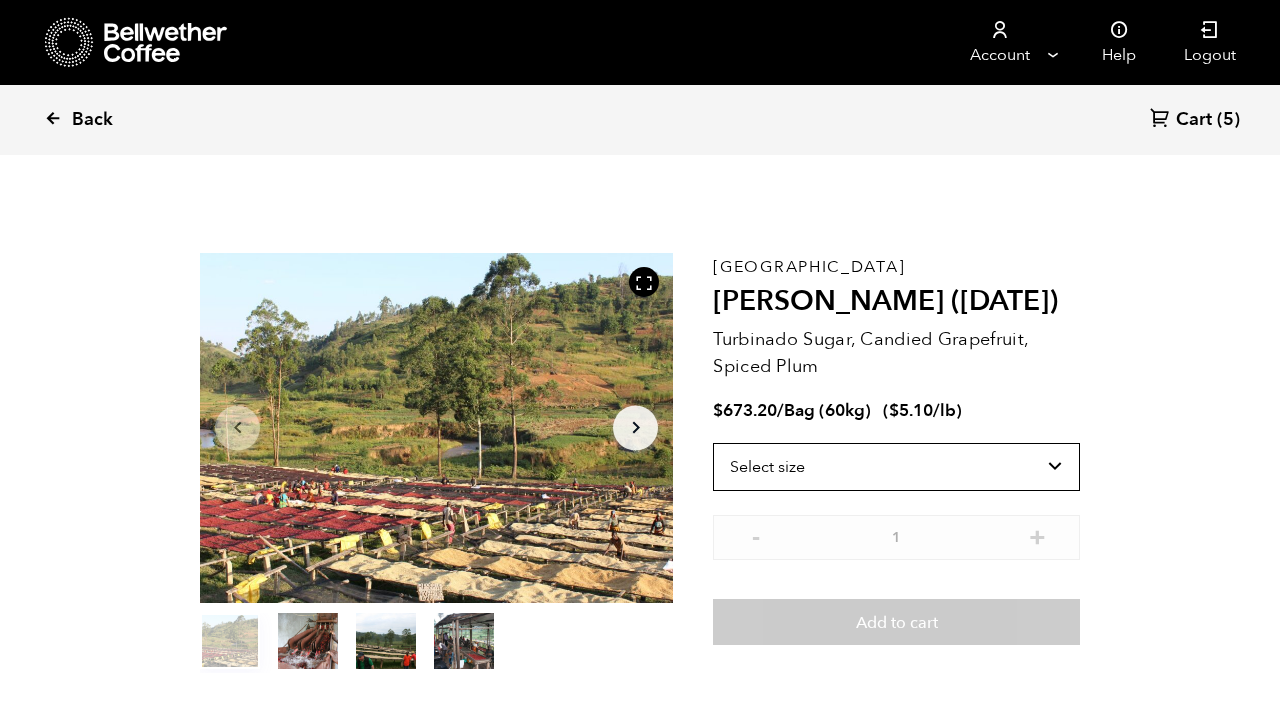 drag, startPoint x: 930, startPoint y: 445, endPoint x: 88, endPoint y: 126, distance: 900.4027 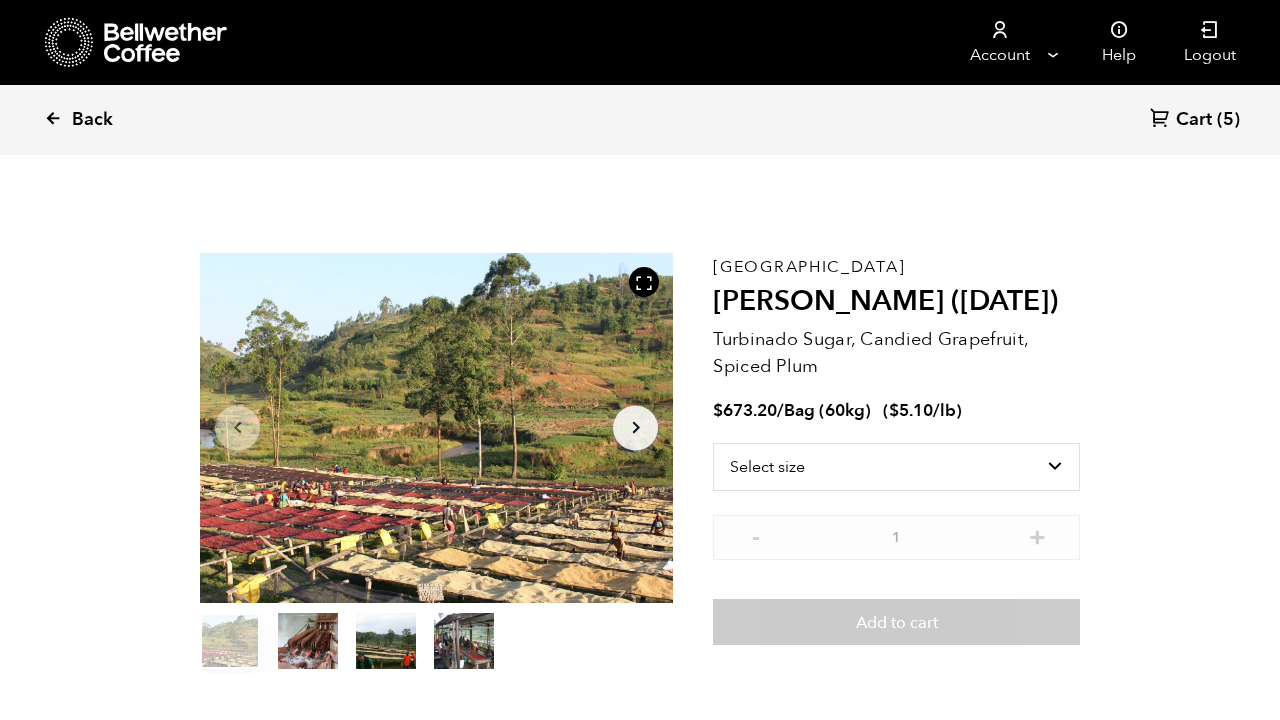 click at bounding box center (53, 118) 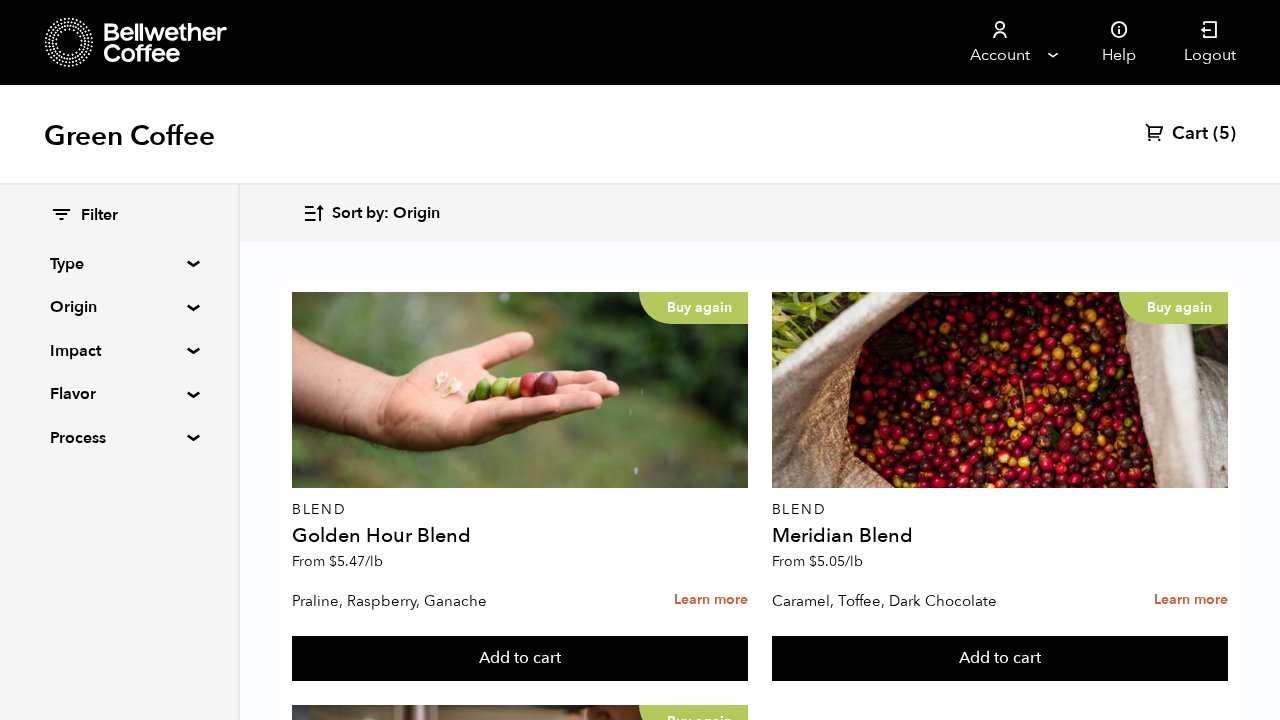 scroll, scrollTop: 2983, scrollLeft: 0, axis: vertical 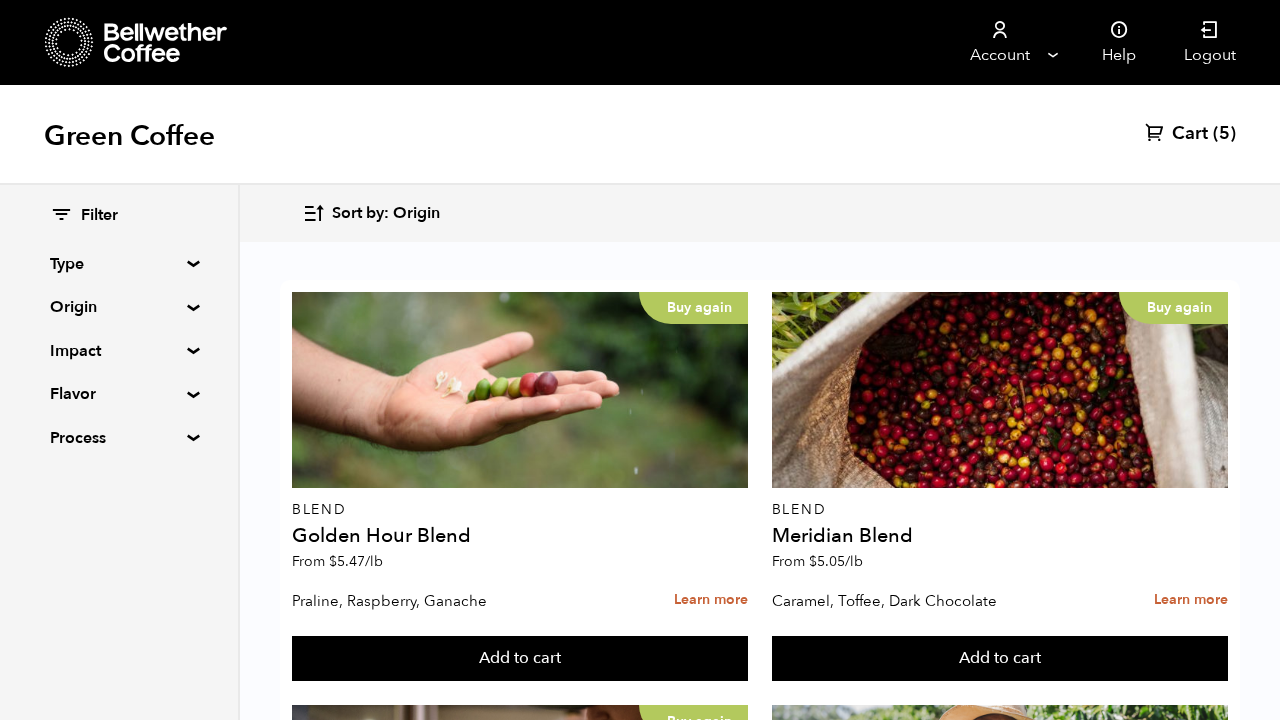 click on "Low stock" at bounding box center (520, 3283) 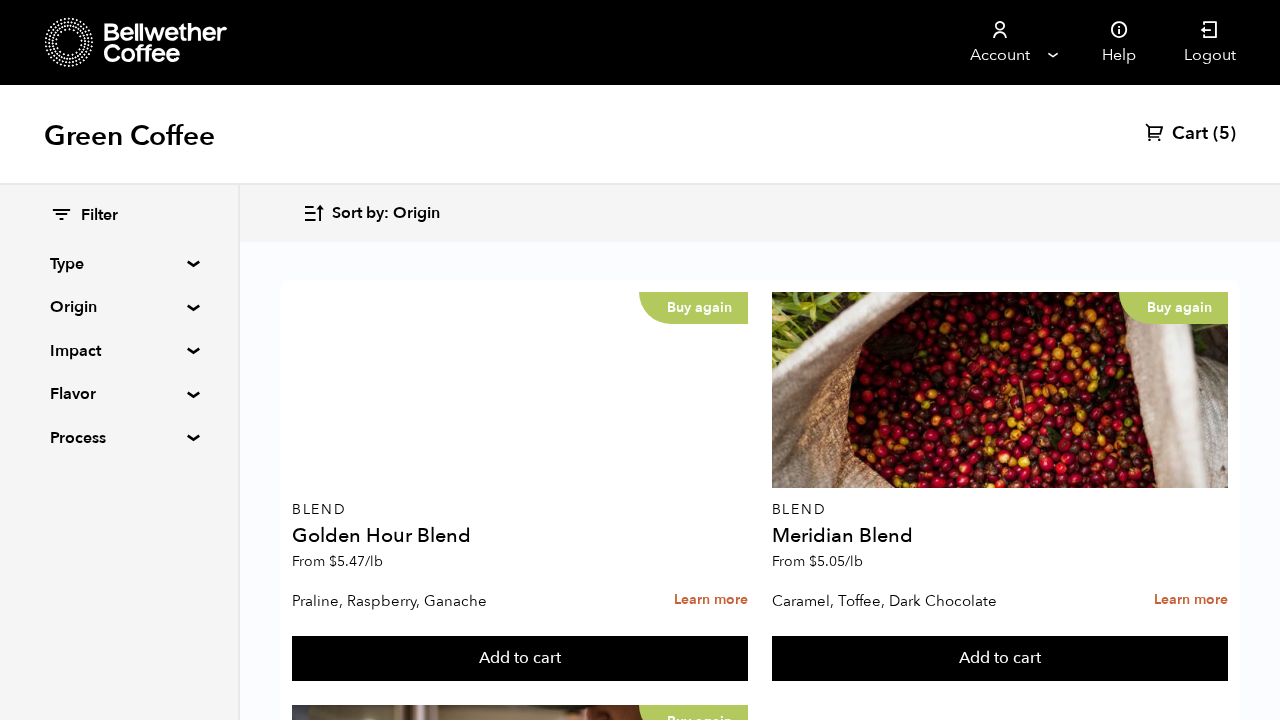 scroll, scrollTop: 2434, scrollLeft: 0, axis: vertical 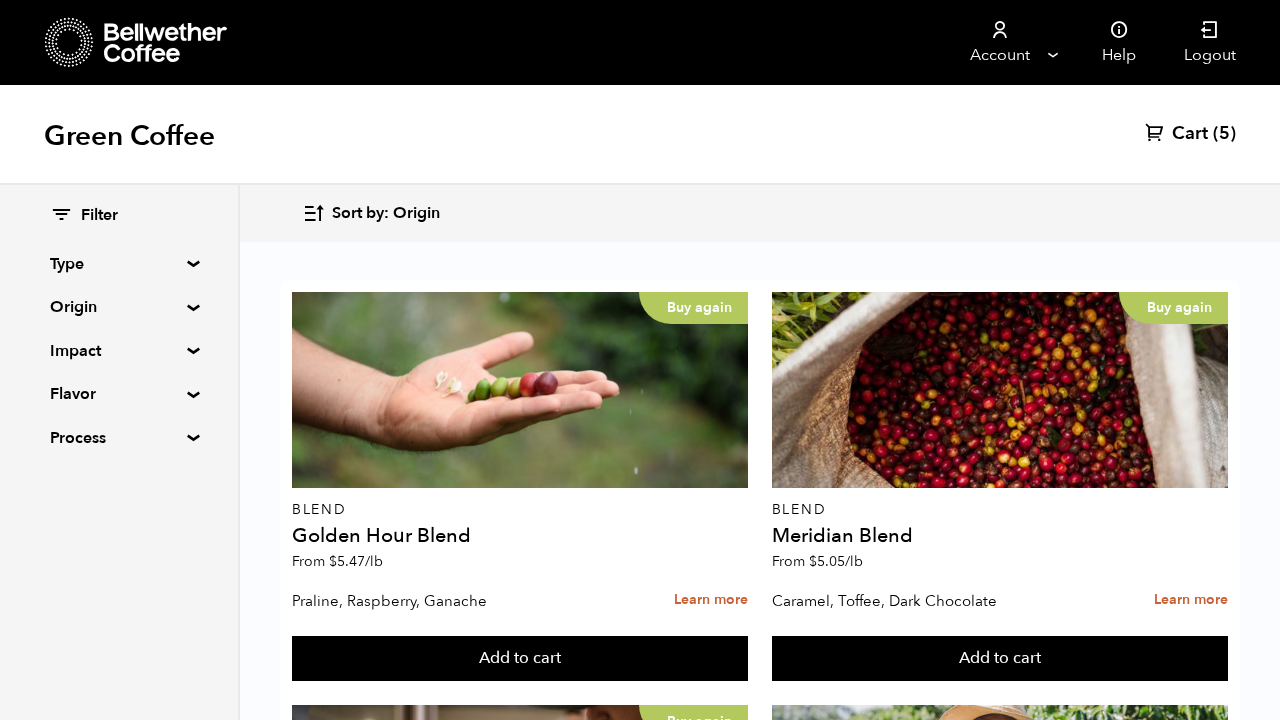 click on "Flavor" at bounding box center [119, 394] 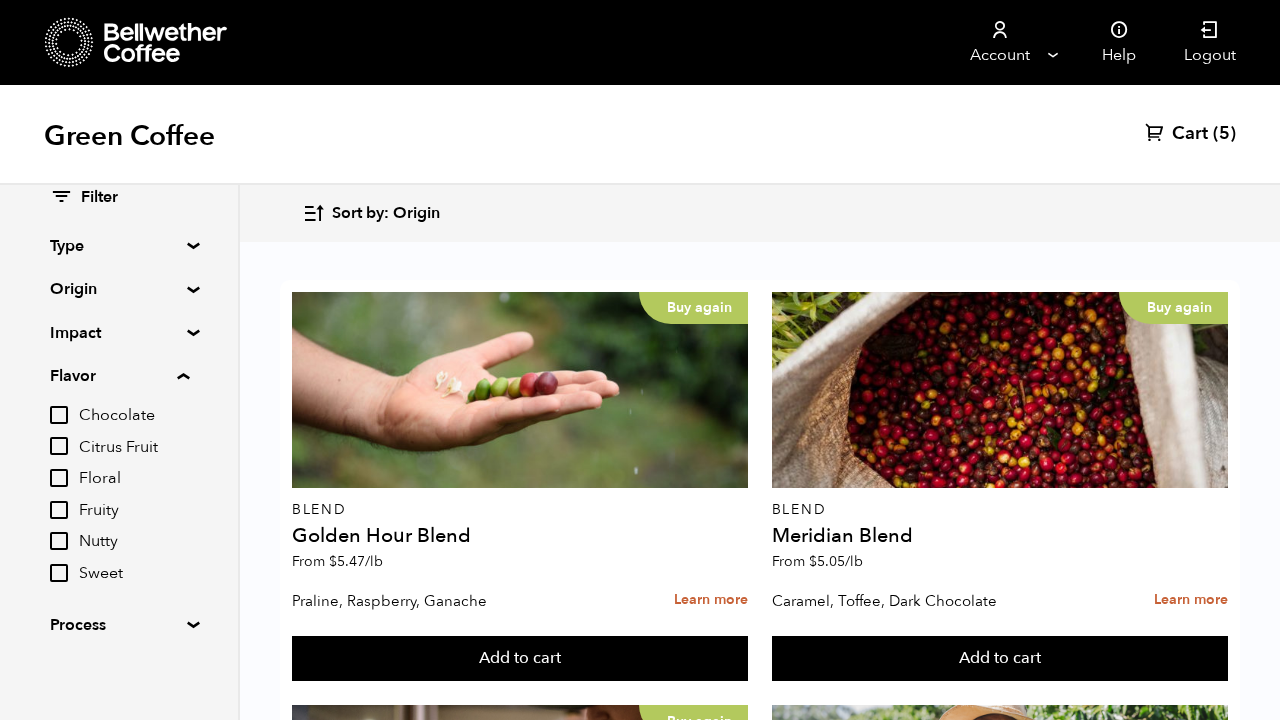 scroll, scrollTop: 17, scrollLeft: 0, axis: vertical 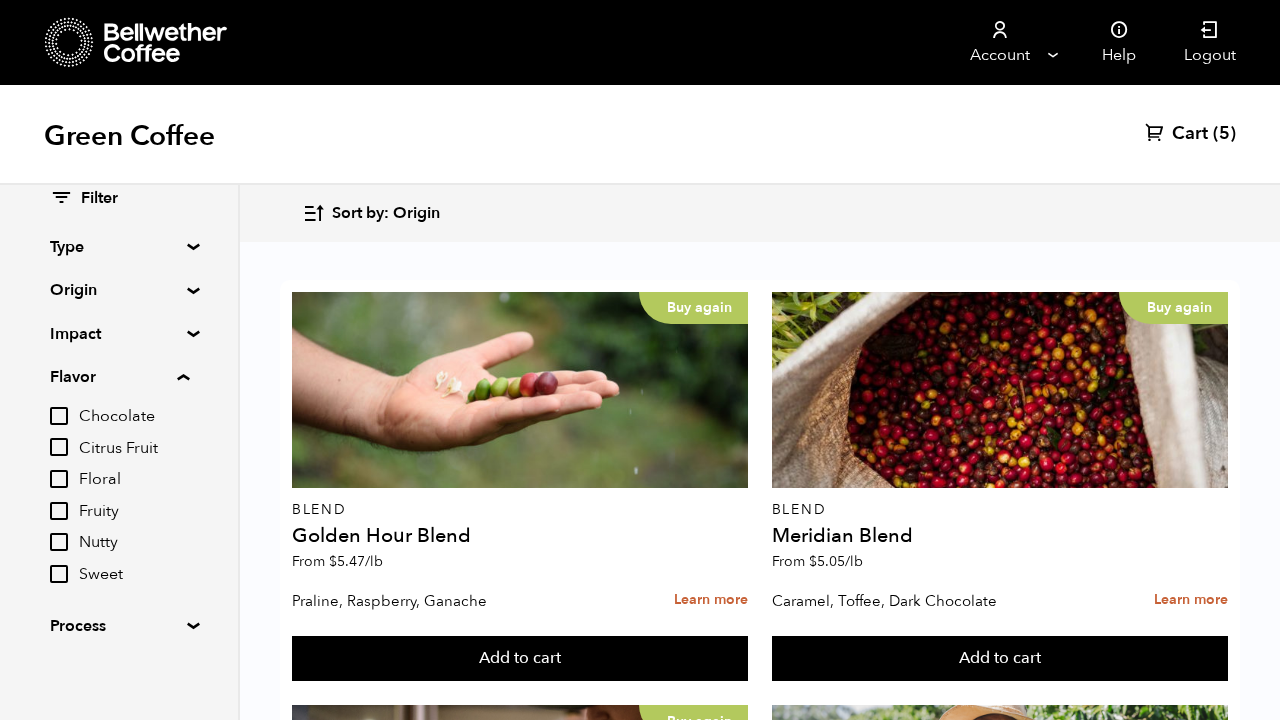 click on "Citrus Fruit" at bounding box center (59, 447) 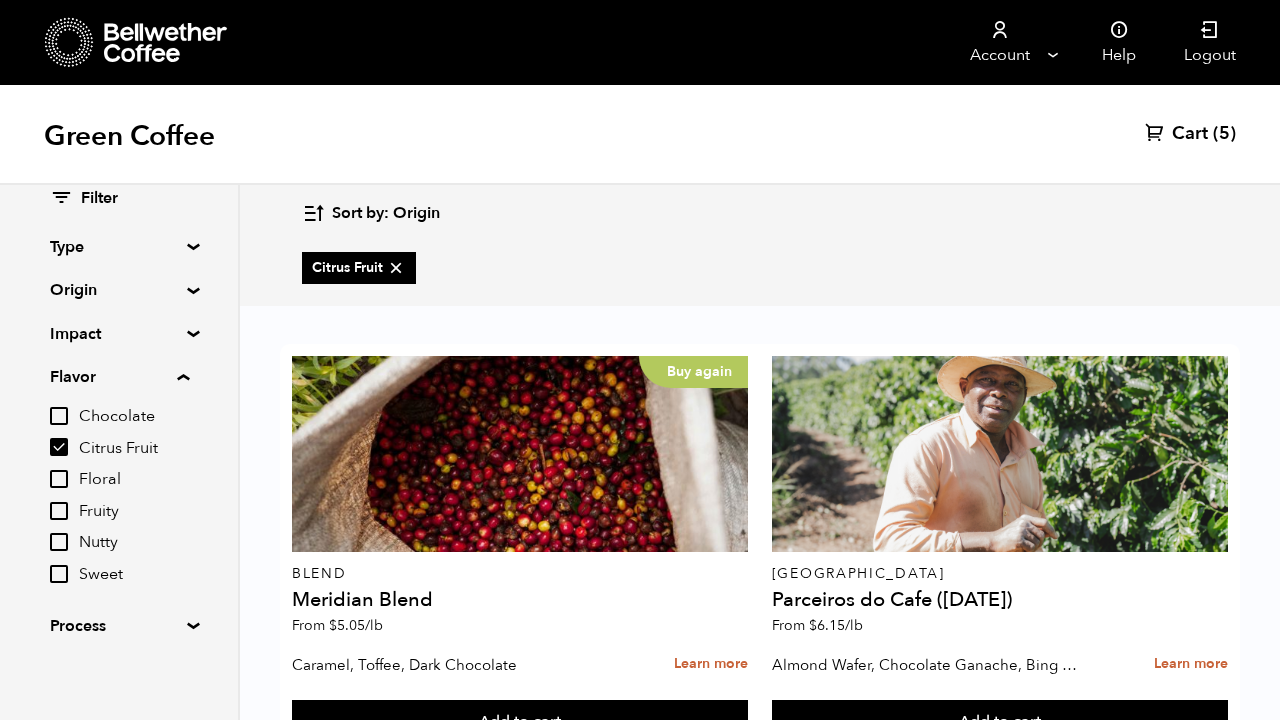 scroll, scrollTop: 1680, scrollLeft: 0, axis: vertical 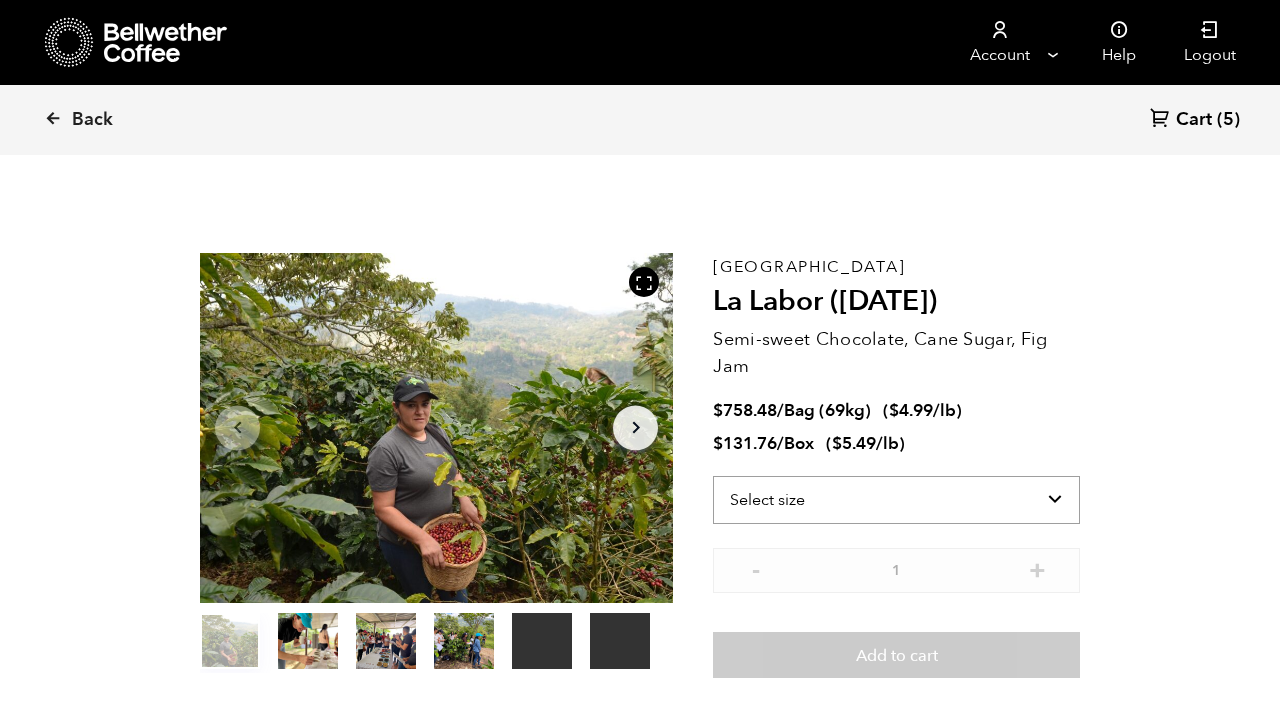 select on "box" 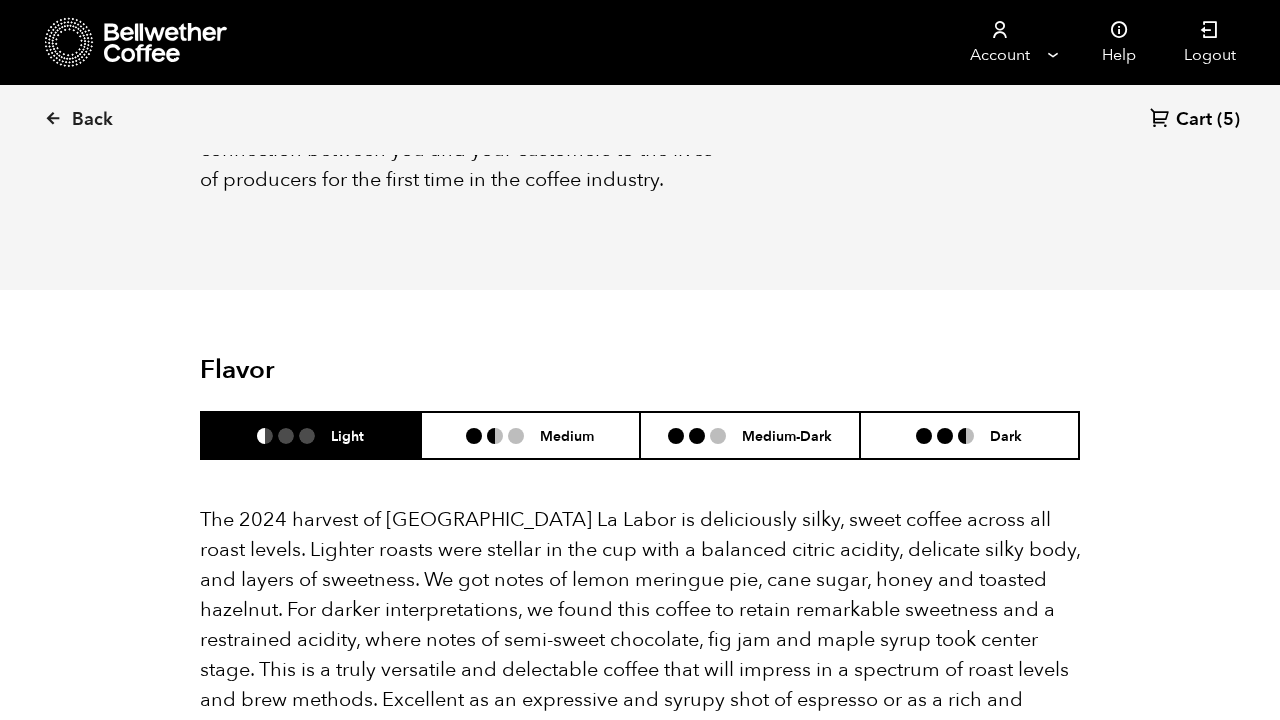 scroll, scrollTop: 1847, scrollLeft: 0, axis: vertical 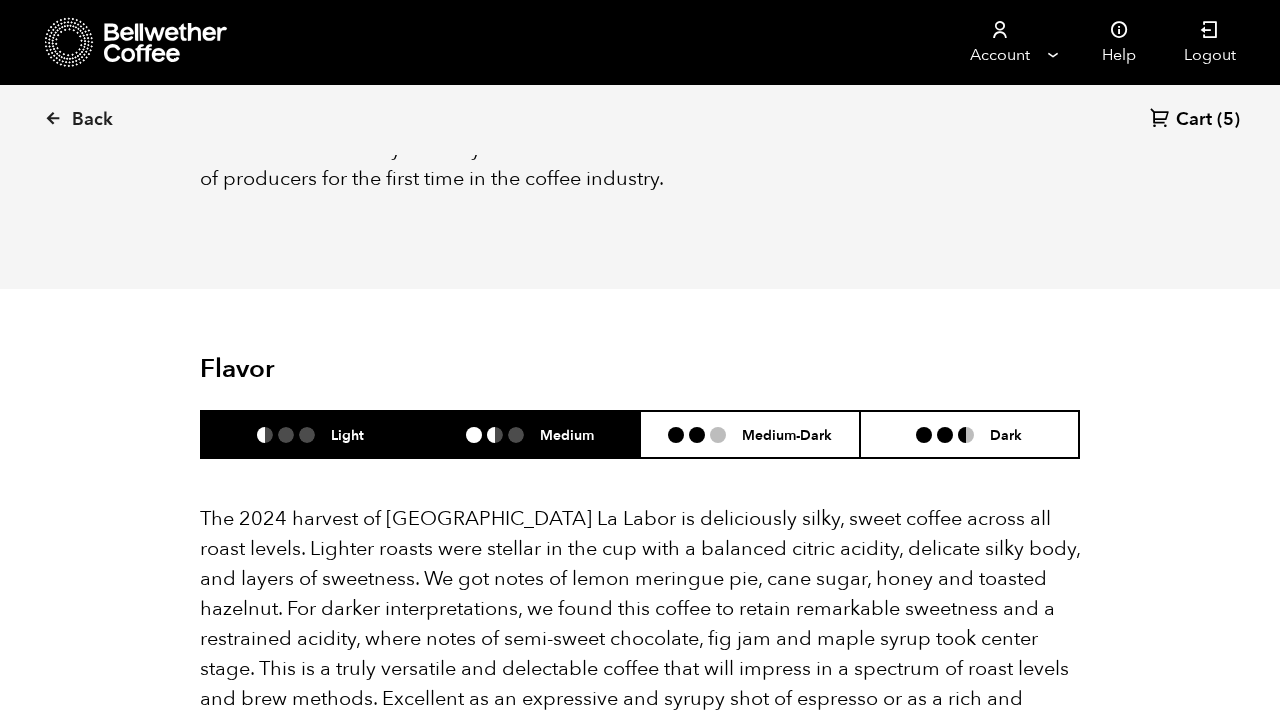 click on "Medium" at bounding box center (531, 434) 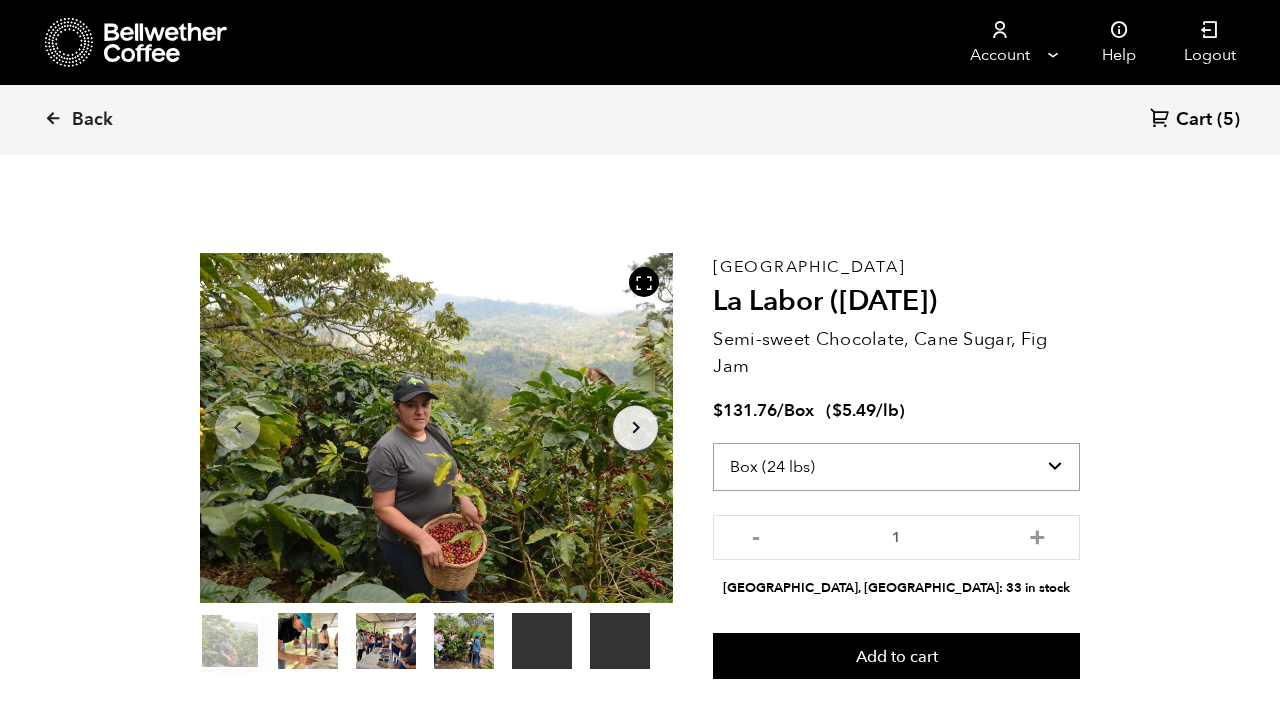scroll, scrollTop: 0, scrollLeft: 0, axis: both 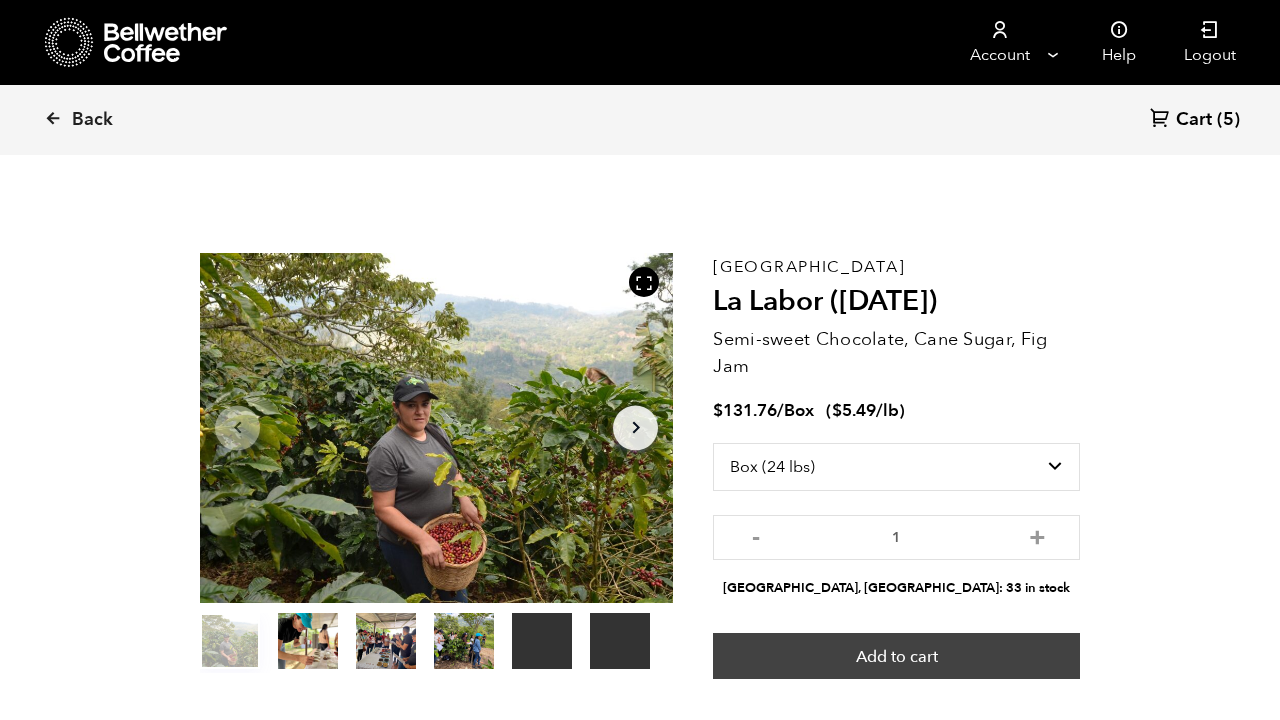 click on "Add to cart" at bounding box center (896, 656) 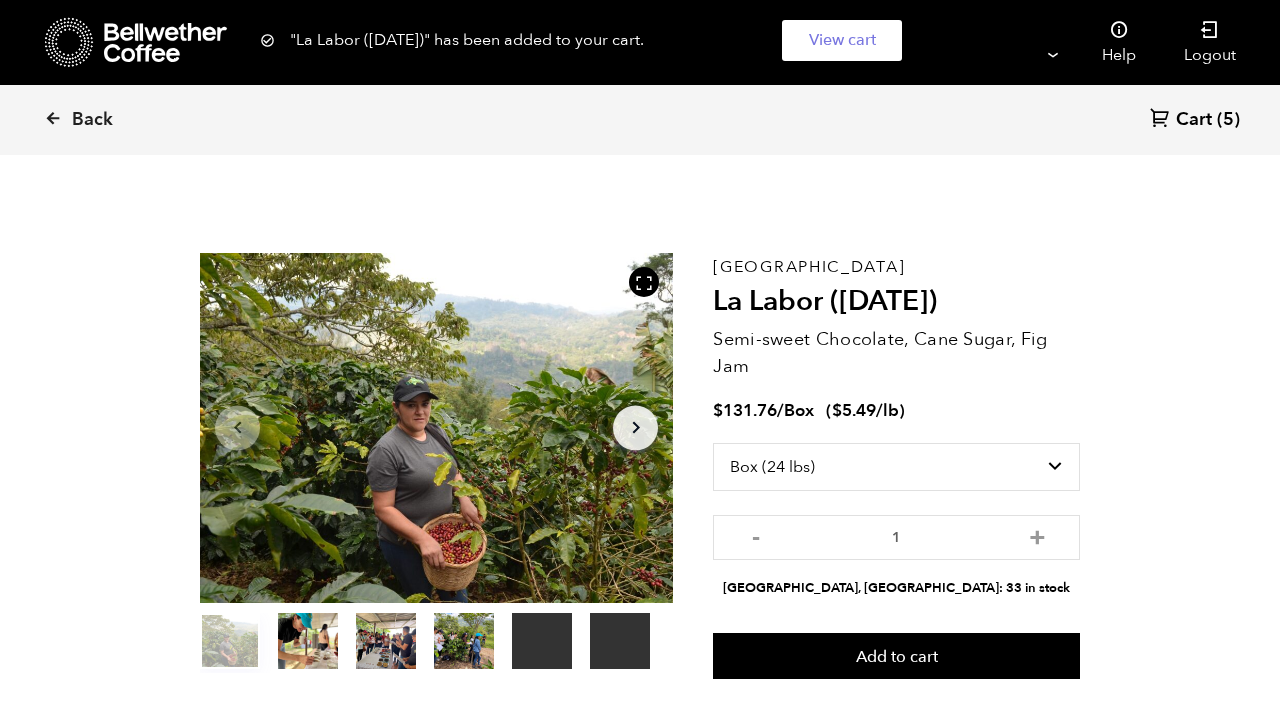 click on "Cart   (5)" at bounding box center (1195, 120) 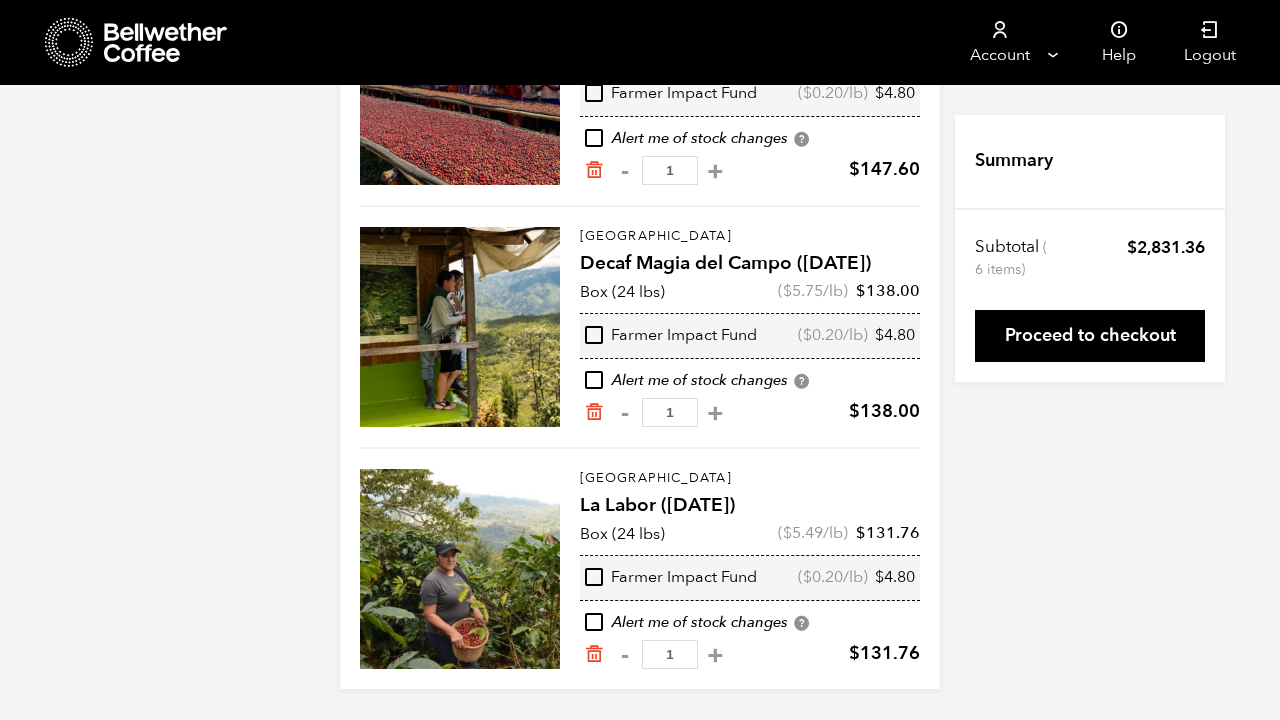 scroll, scrollTop: 816, scrollLeft: 0, axis: vertical 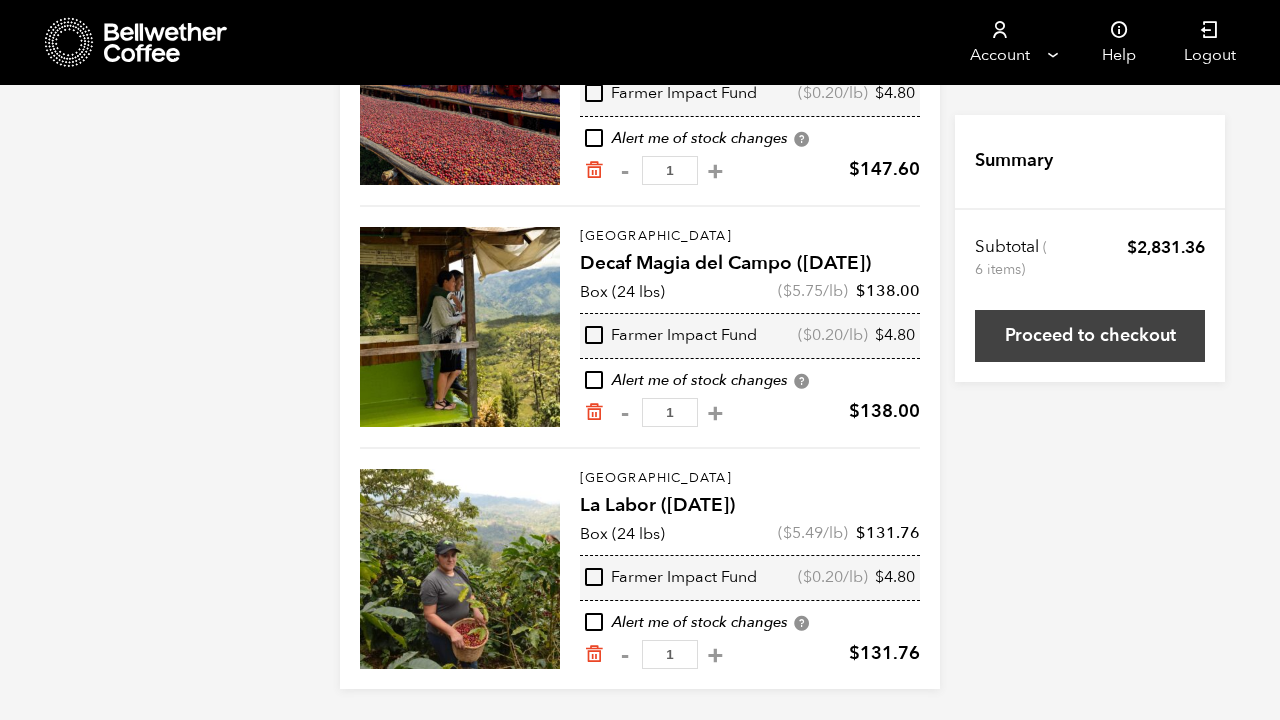 click on "Proceed to checkout" at bounding box center [1090, 336] 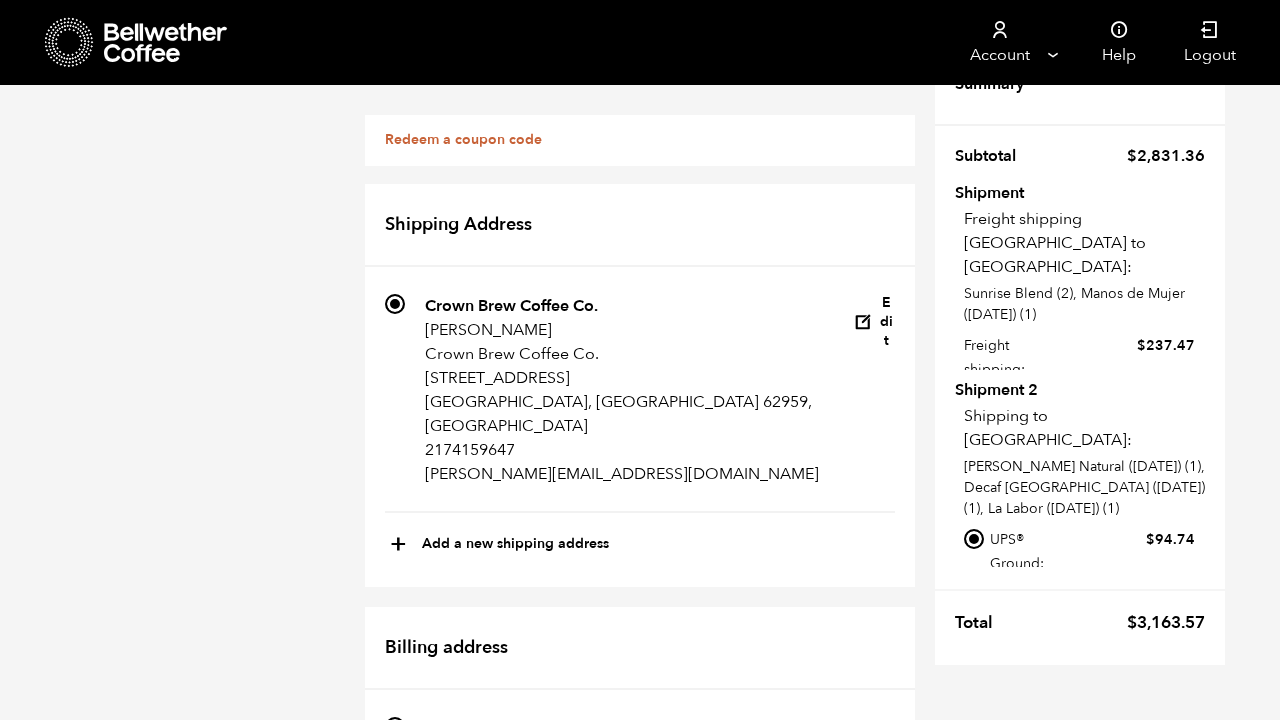 scroll, scrollTop: 72, scrollLeft: 0, axis: vertical 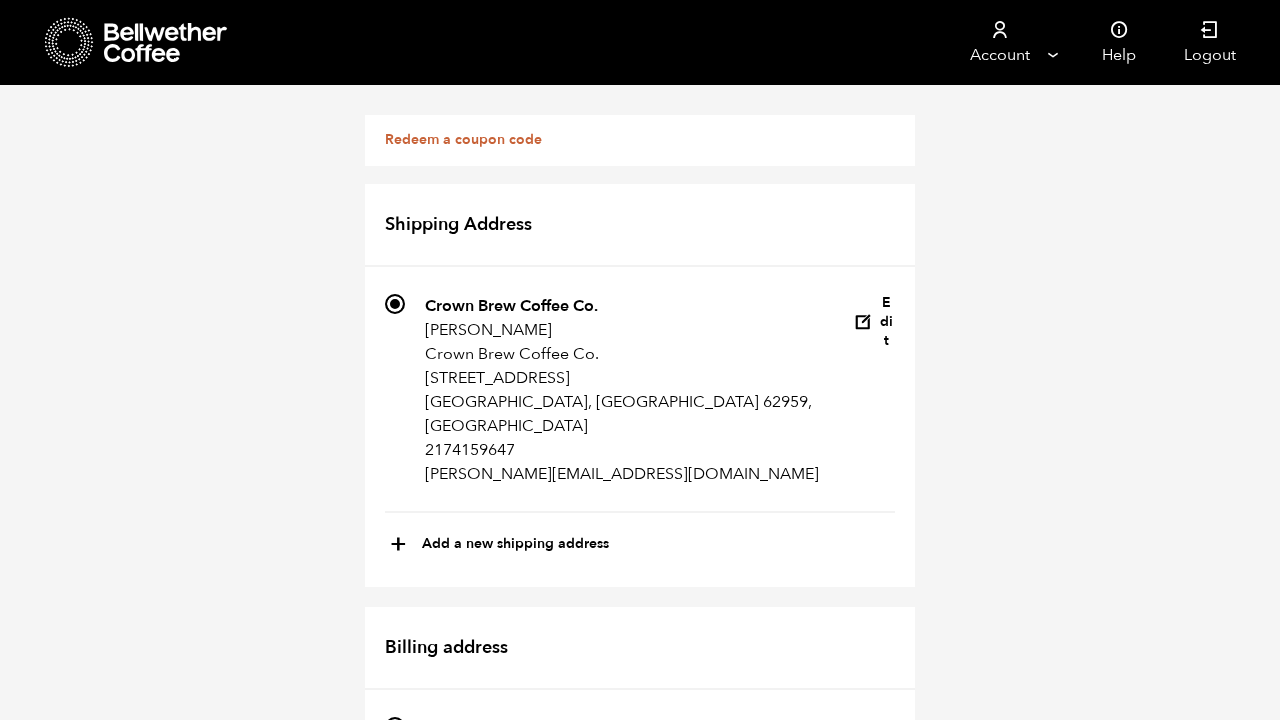 click on "Place order" at bounding box center [853, 2710] 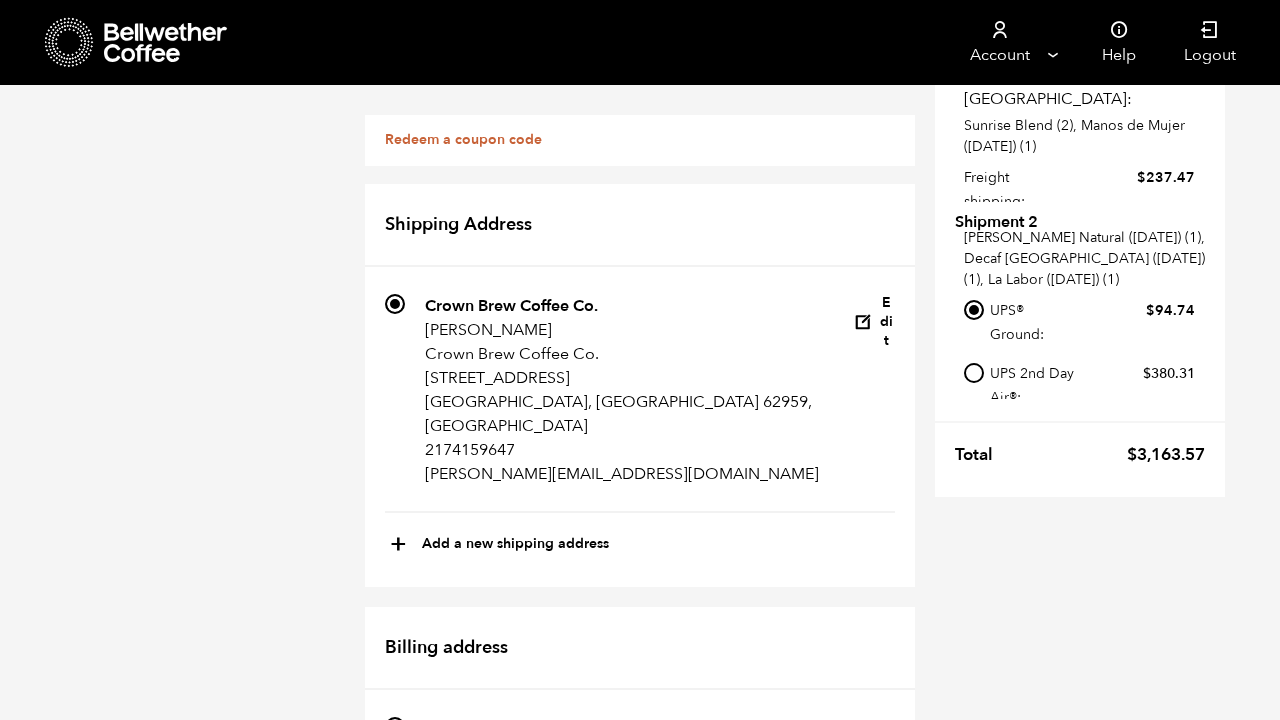 scroll, scrollTop: 44, scrollLeft: 0, axis: vertical 